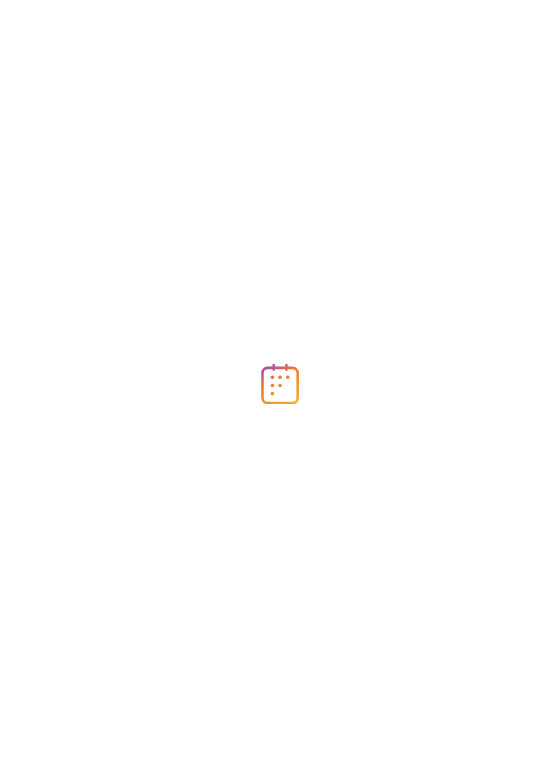 scroll, scrollTop: 0, scrollLeft: 0, axis: both 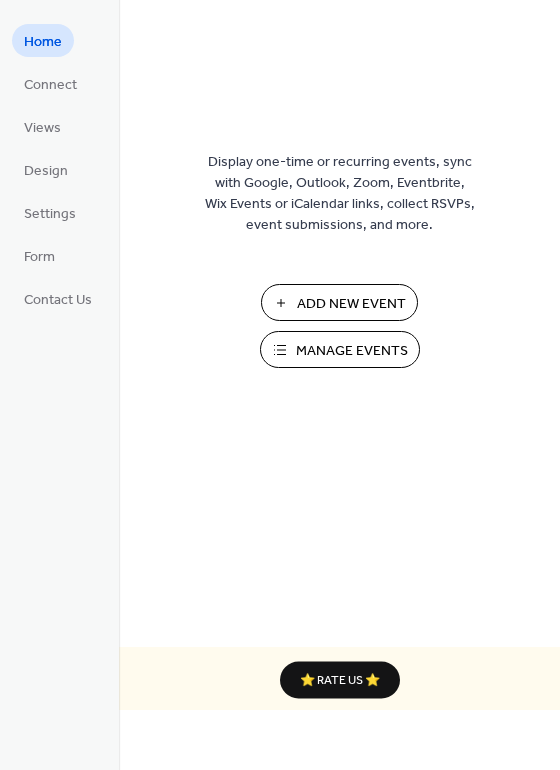 click on "Add New Event" at bounding box center [351, 304] 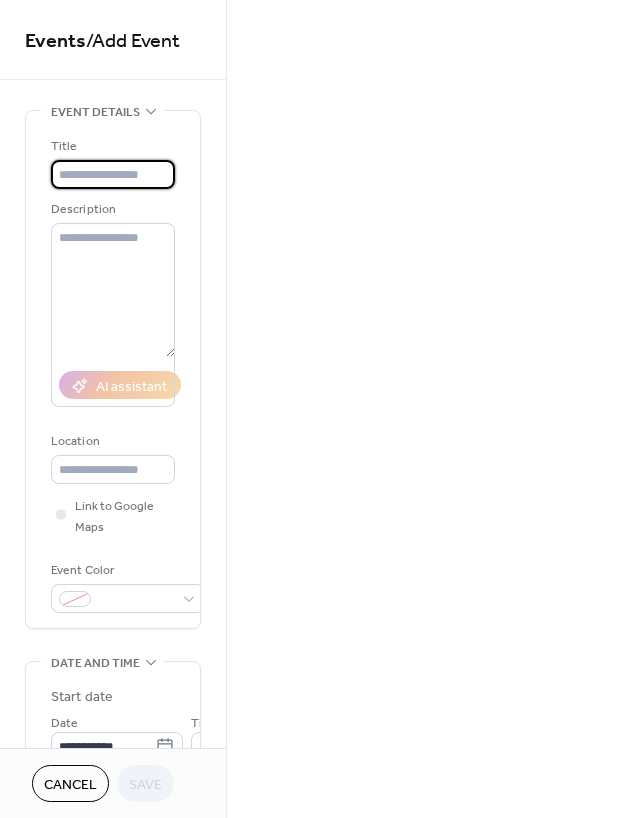 scroll, scrollTop: 0, scrollLeft: 0, axis: both 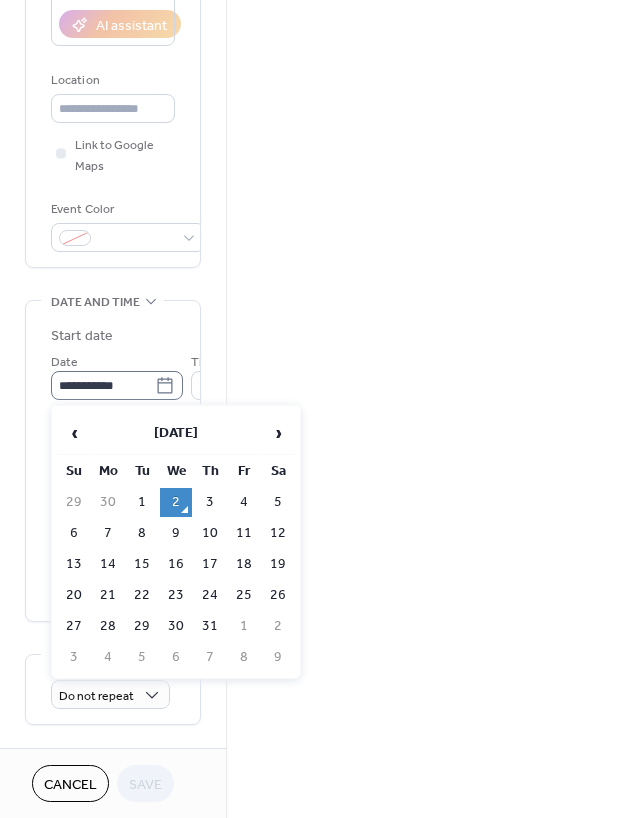 click 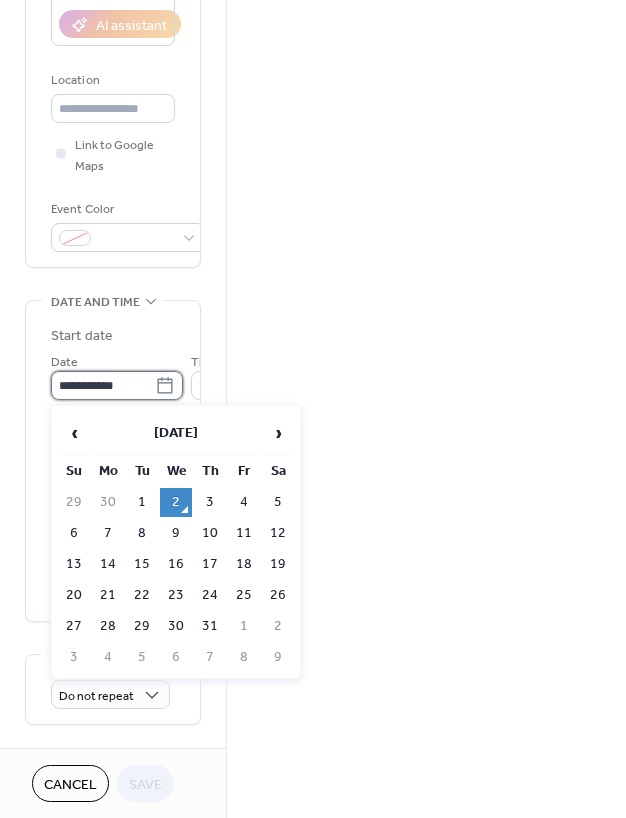 click on "**********" at bounding box center (103, 385) 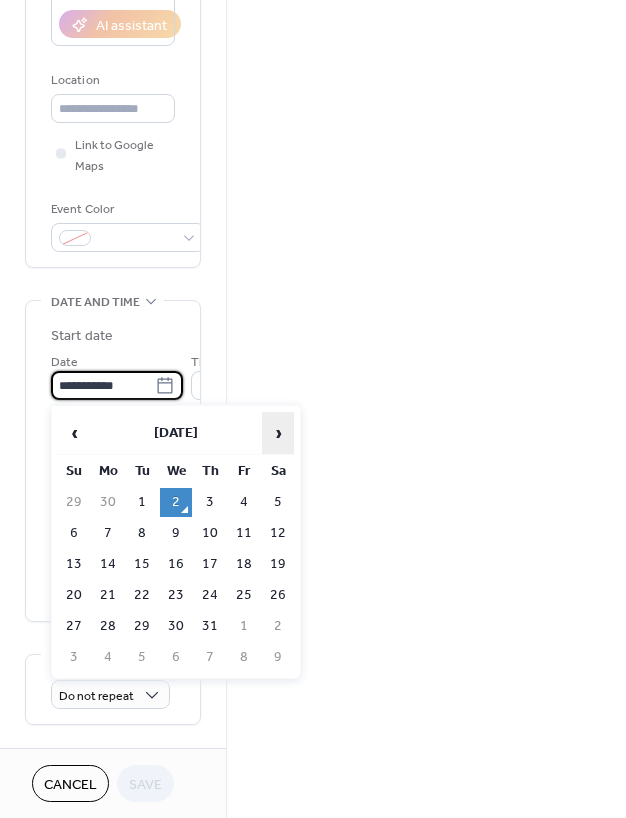 click on "›" at bounding box center [278, 433] 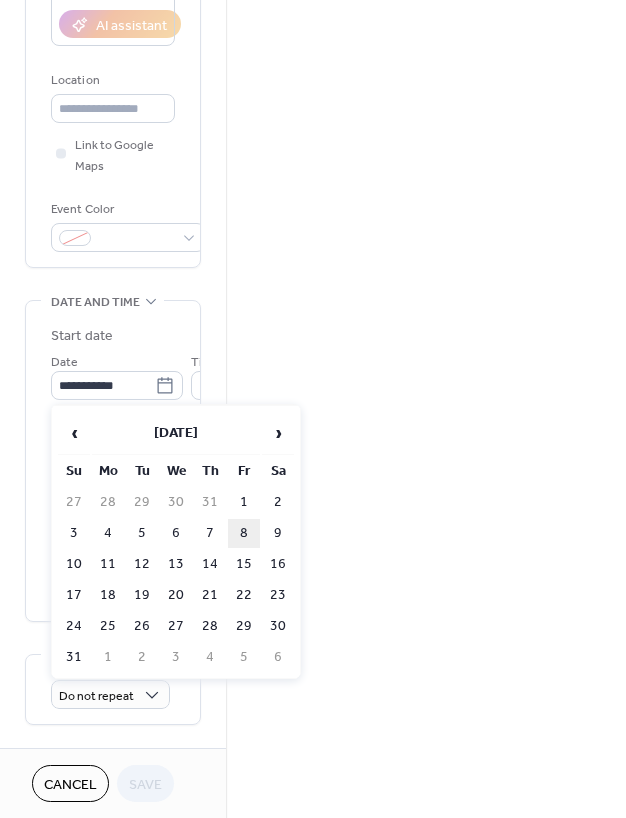 click on "8" at bounding box center [244, 533] 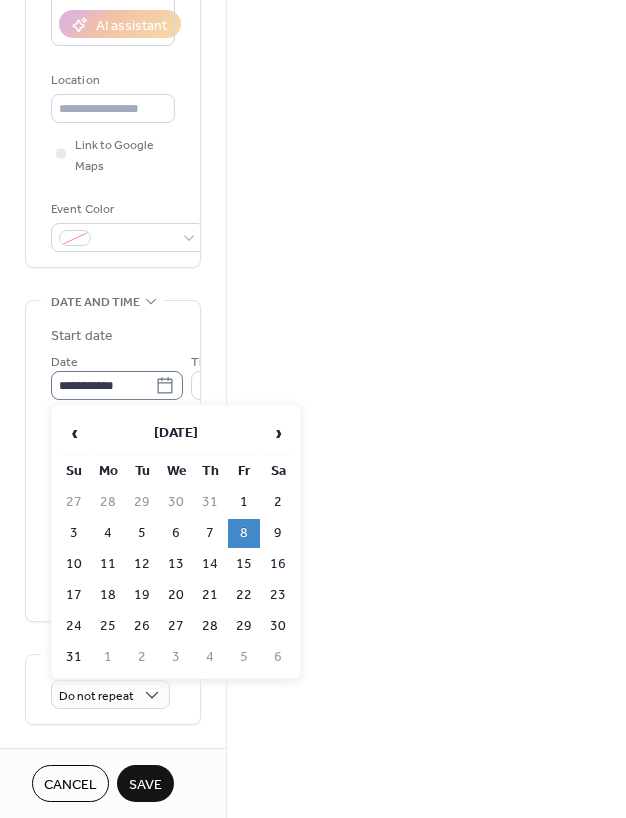 click 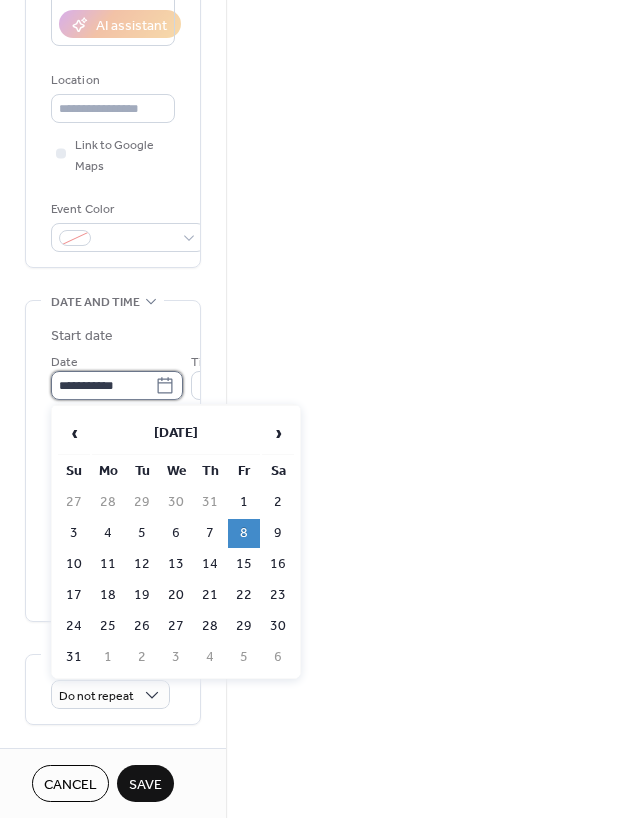 click on "**********" at bounding box center [103, 385] 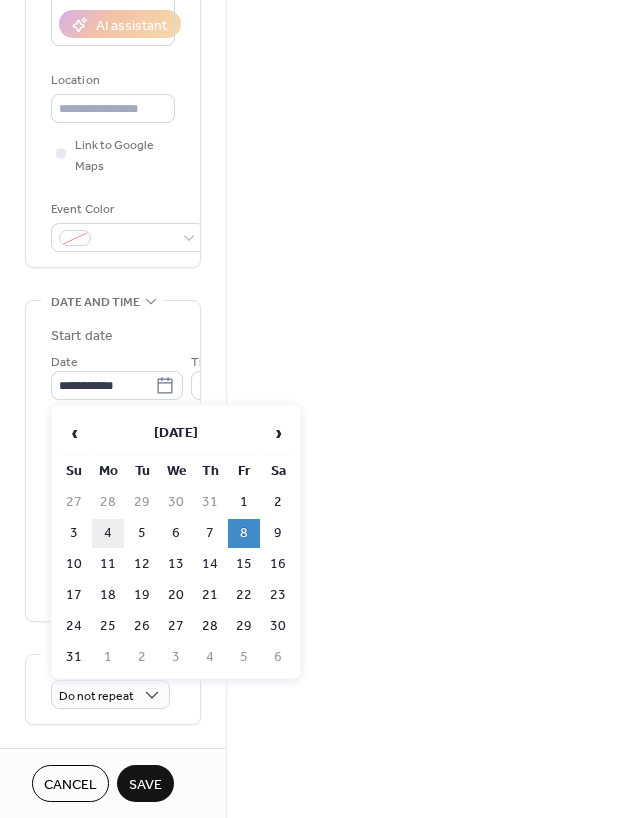 click on "4" at bounding box center (108, 533) 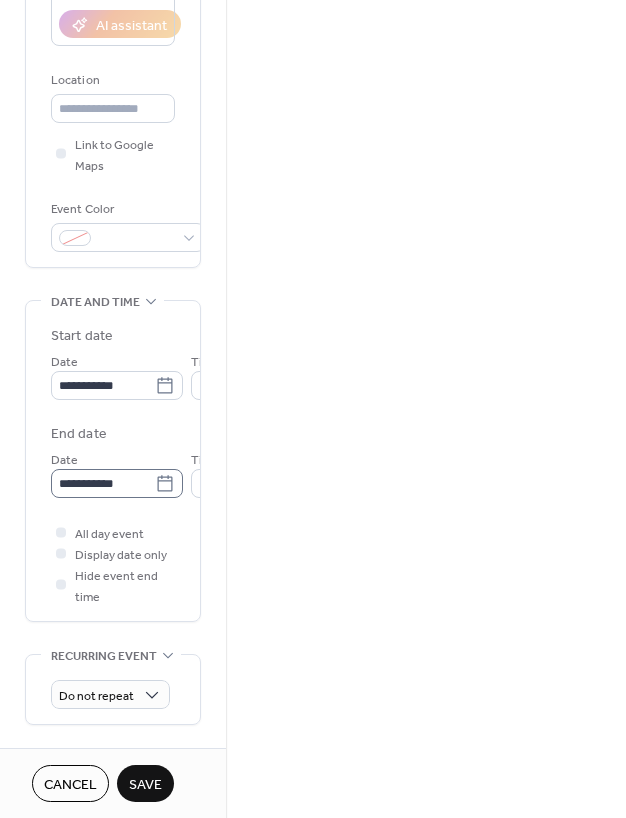 click 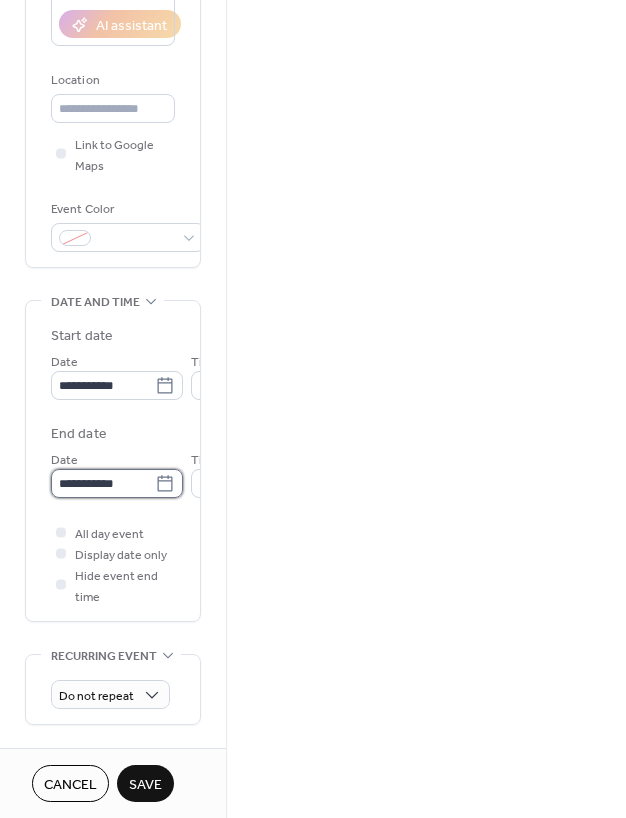 click on "**********" at bounding box center [103, 483] 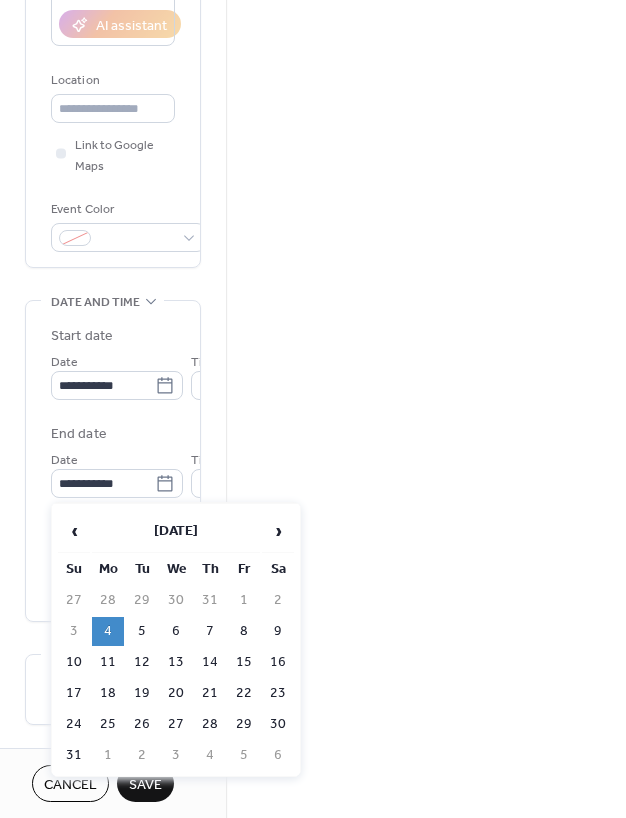 click on "8" at bounding box center (244, 631) 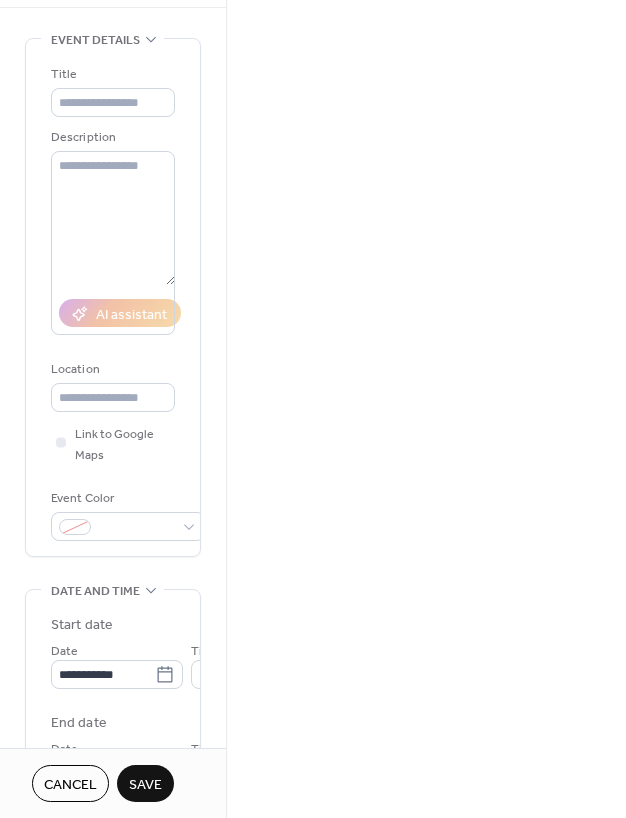 scroll, scrollTop: 53, scrollLeft: 0, axis: vertical 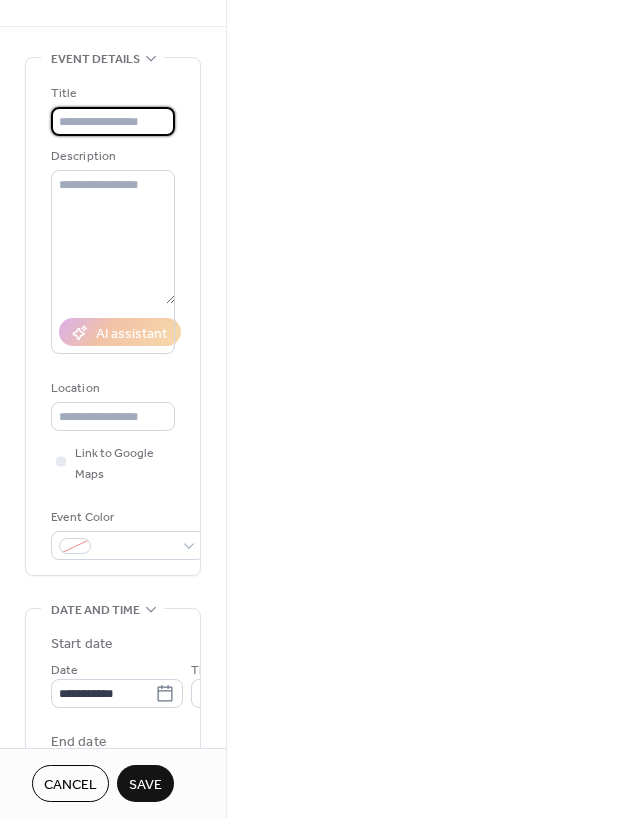 click at bounding box center (113, 121) 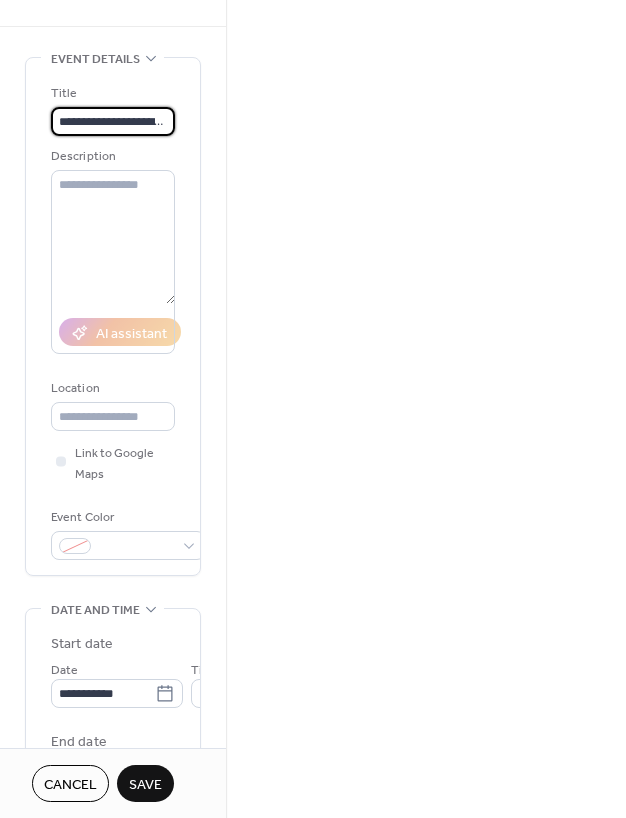 scroll, scrollTop: 0, scrollLeft: 136, axis: horizontal 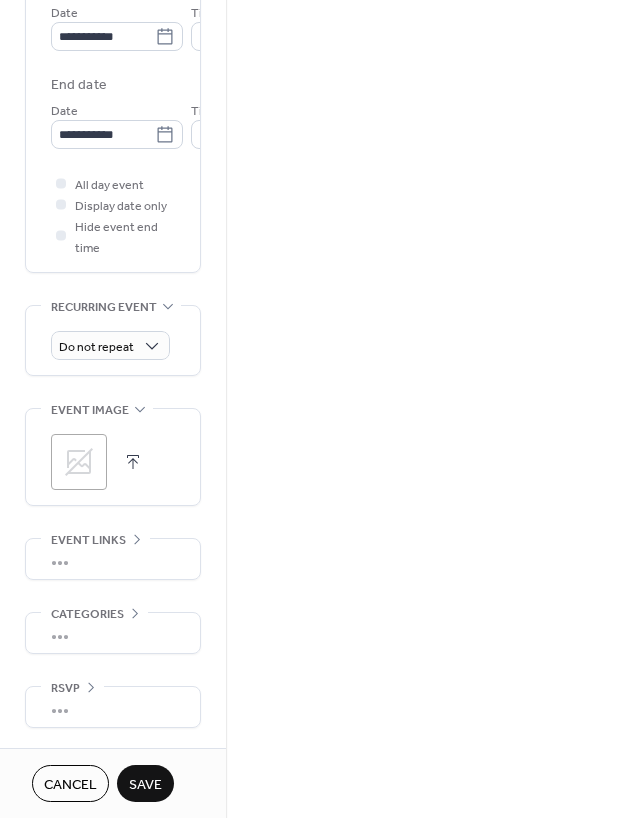 type on "**********" 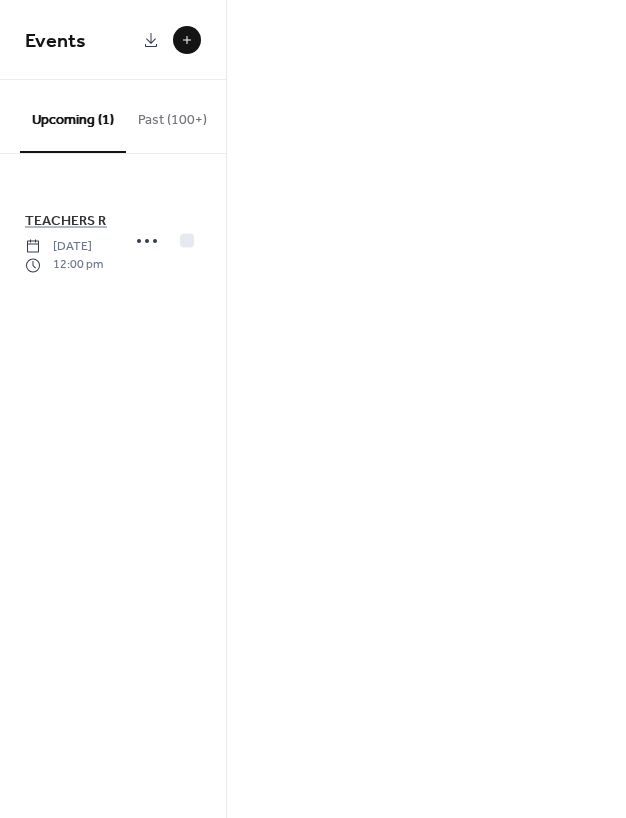 click at bounding box center [187, 40] 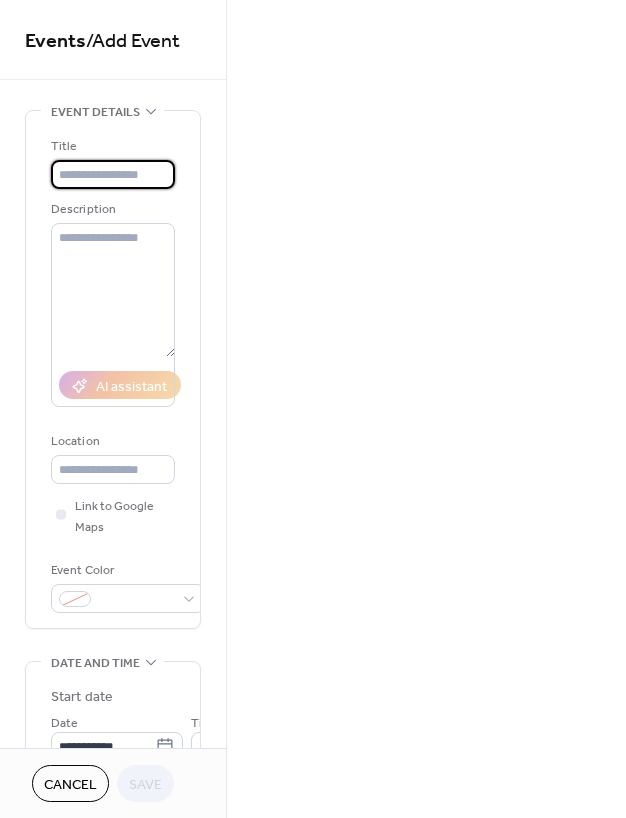 paste on "**********" 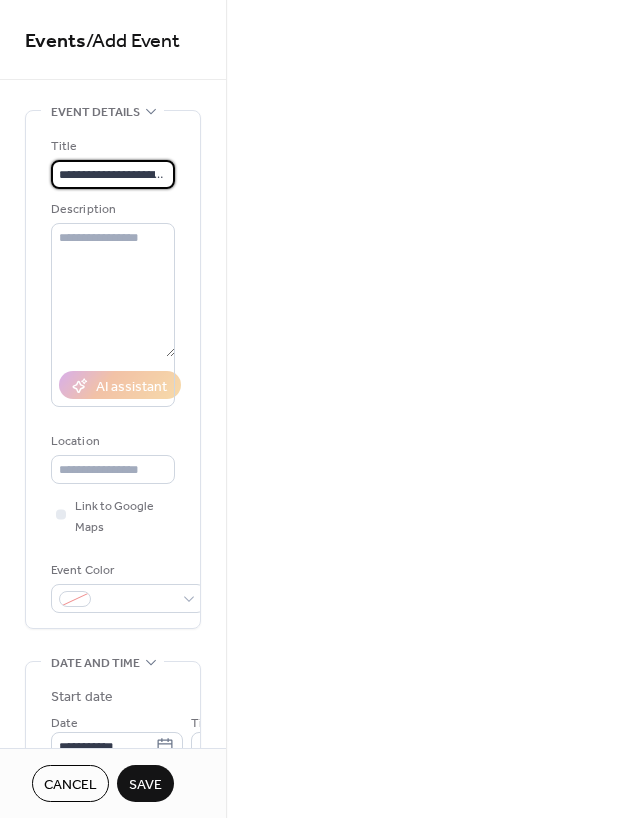 scroll, scrollTop: 0, scrollLeft: 89, axis: horizontal 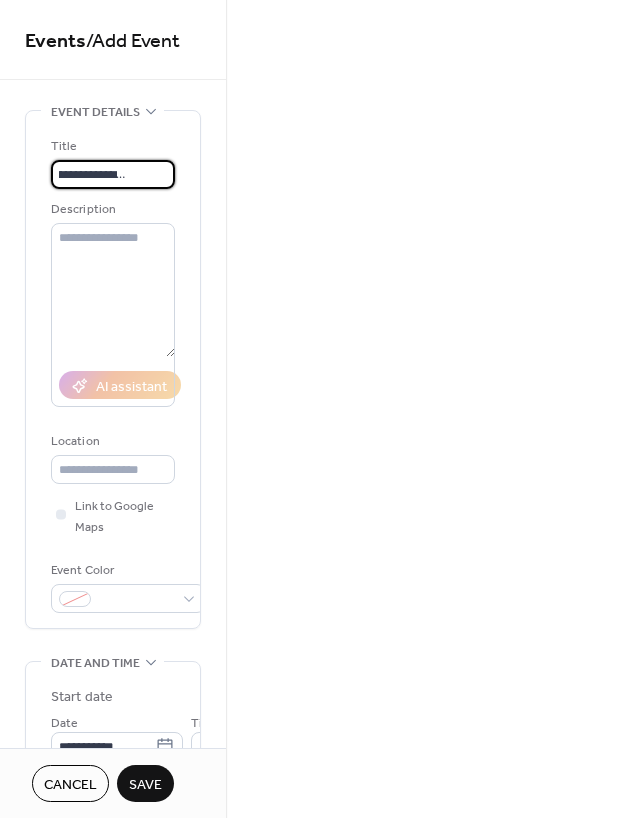 click on "**********" at bounding box center (110, 174) 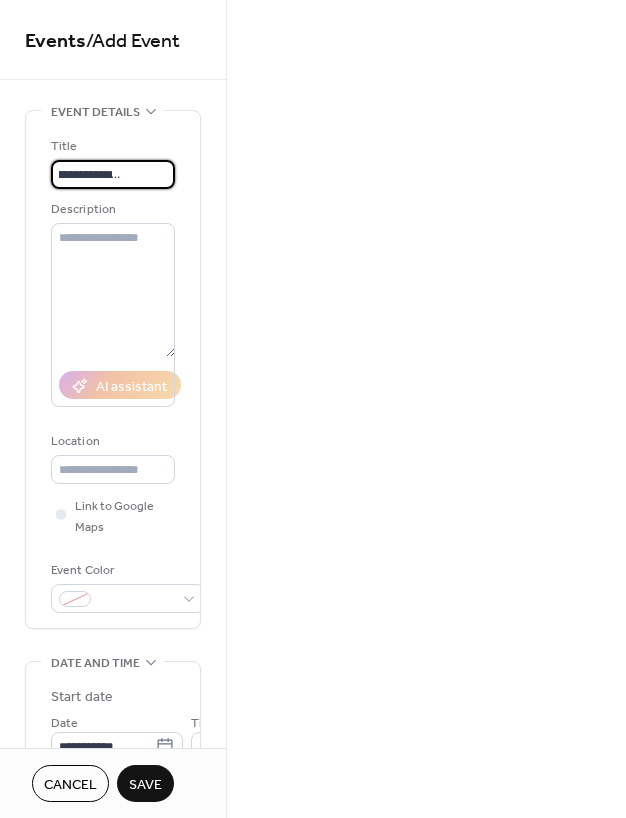 click on "**********" at bounding box center [110, 174] 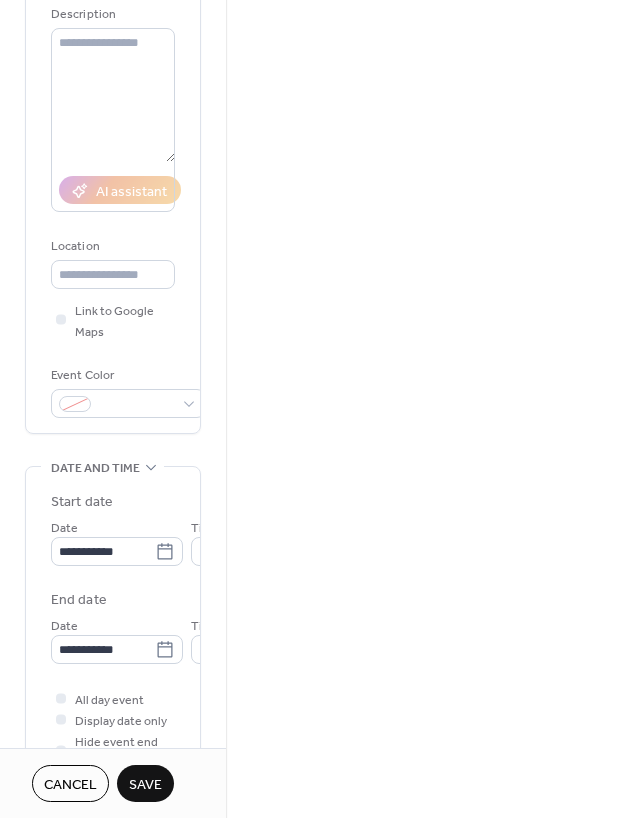 scroll, scrollTop: 208, scrollLeft: 0, axis: vertical 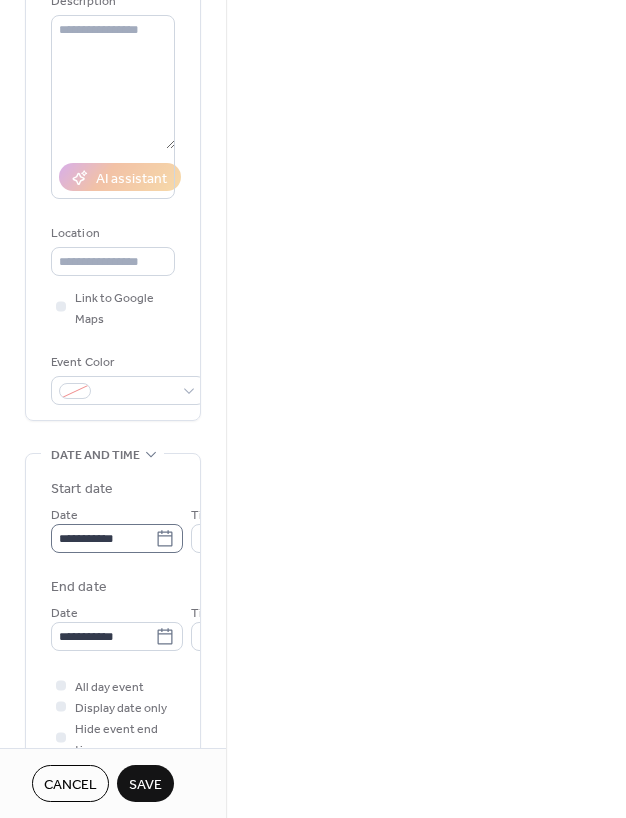 type on "**********" 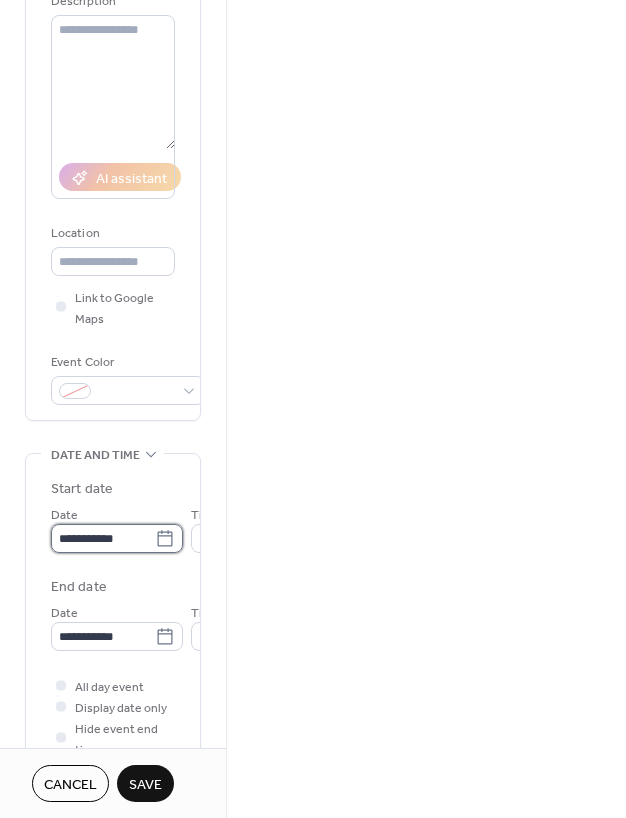 click on "**********" at bounding box center (103, 538) 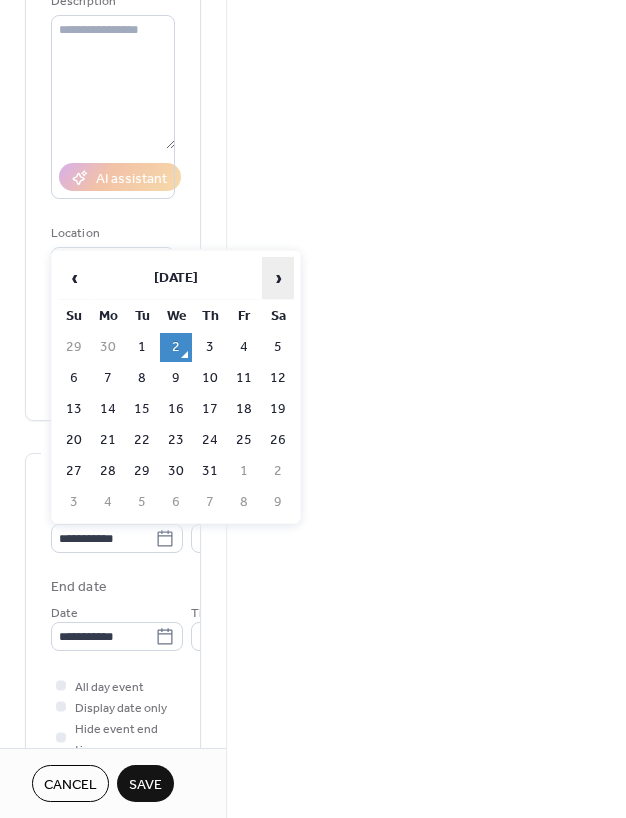 click on "›" at bounding box center [278, 278] 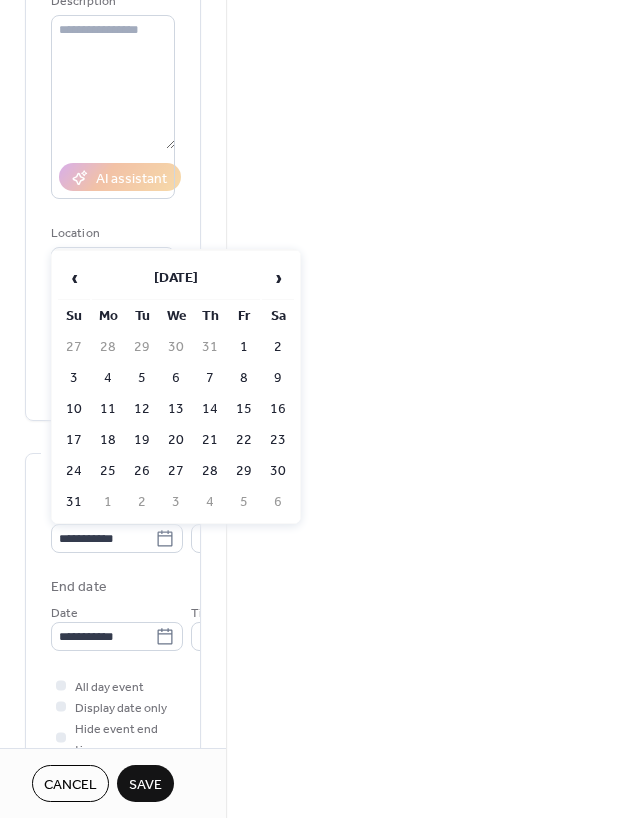 click on "8" at bounding box center (244, 378) 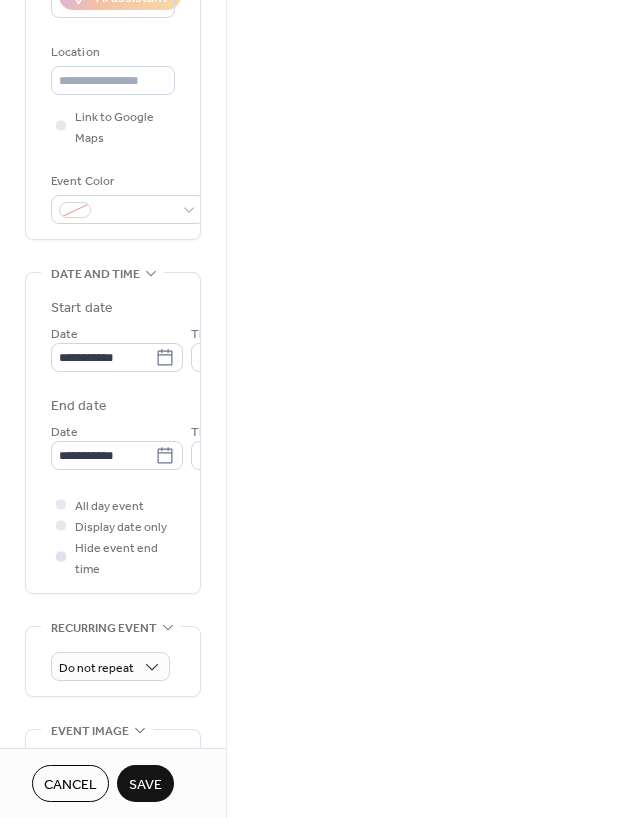 scroll, scrollTop: 387, scrollLeft: 0, axis: vertical 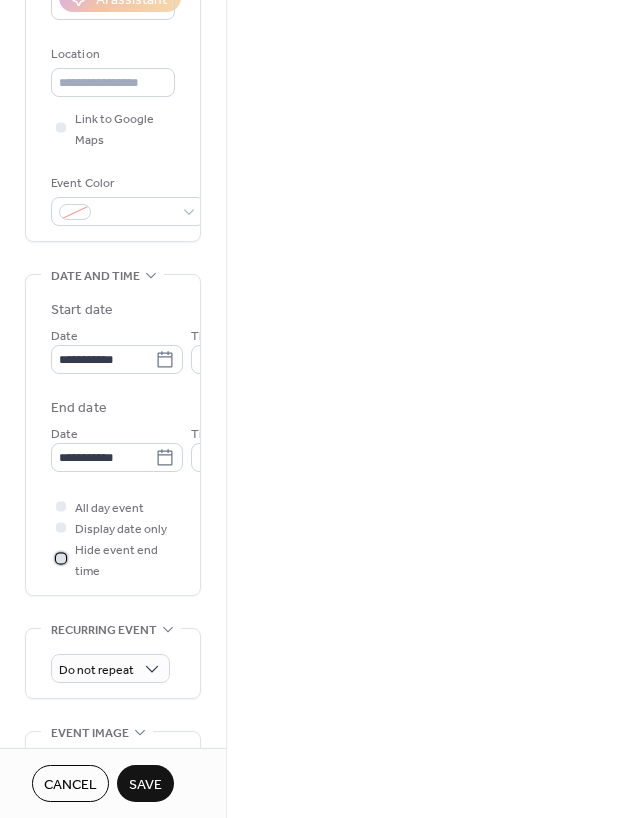 click at bounding box center [61, 558] 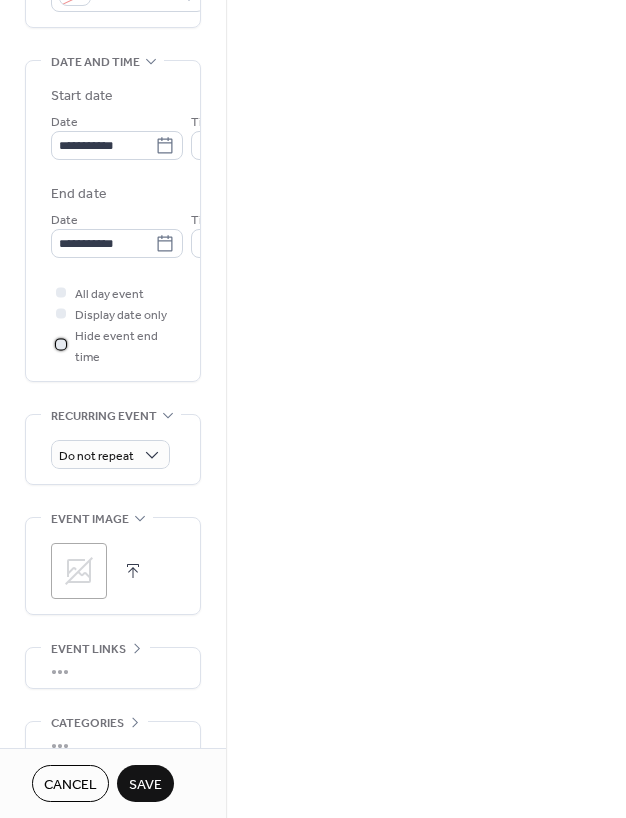 scroll, scrollTop: 606, scrollLeft: 0, axis: vertical 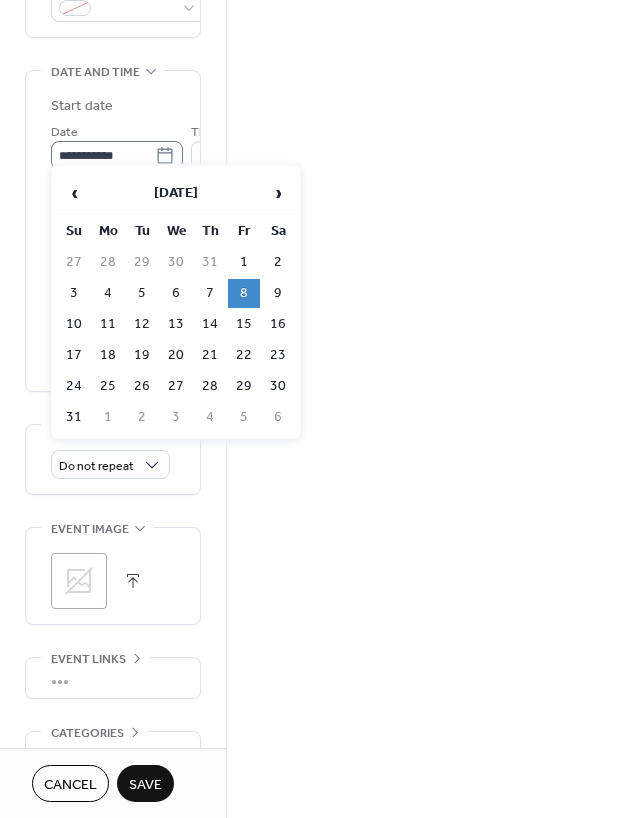 click on "**********" at bounding box center [117, 155] 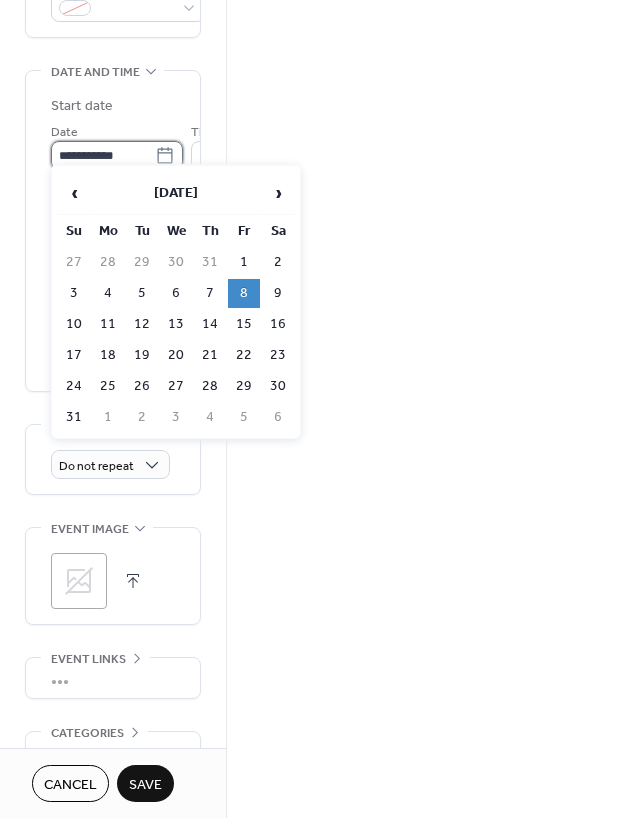click on "**********" at bounding box center [103, 155] 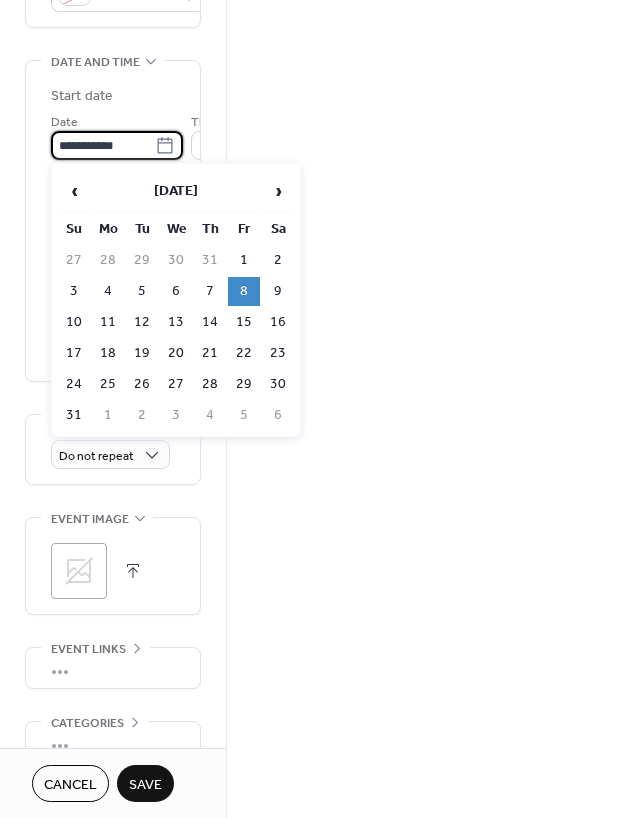 scroll, scrollTop: 598, scrollLeft: 0, axis: vertical 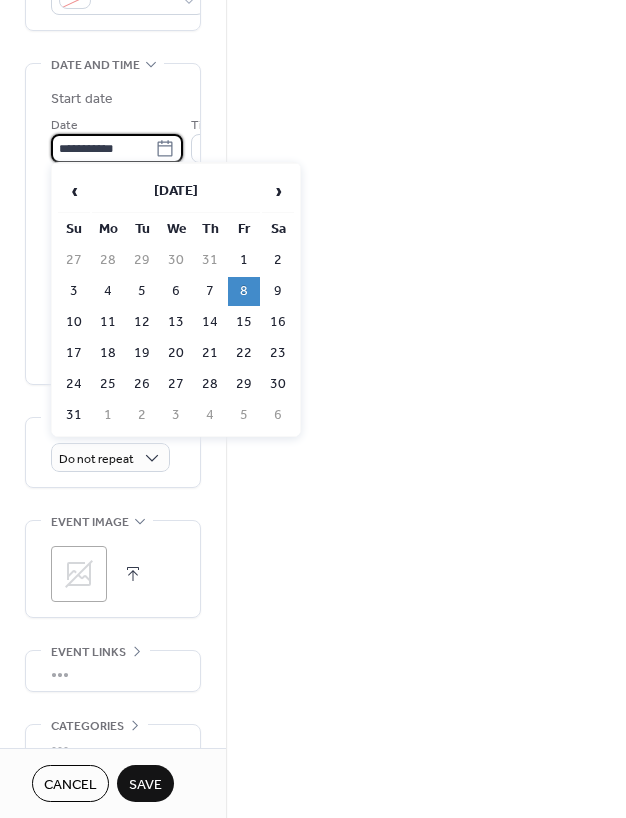 click on "8" at bounding box center [244, 291] 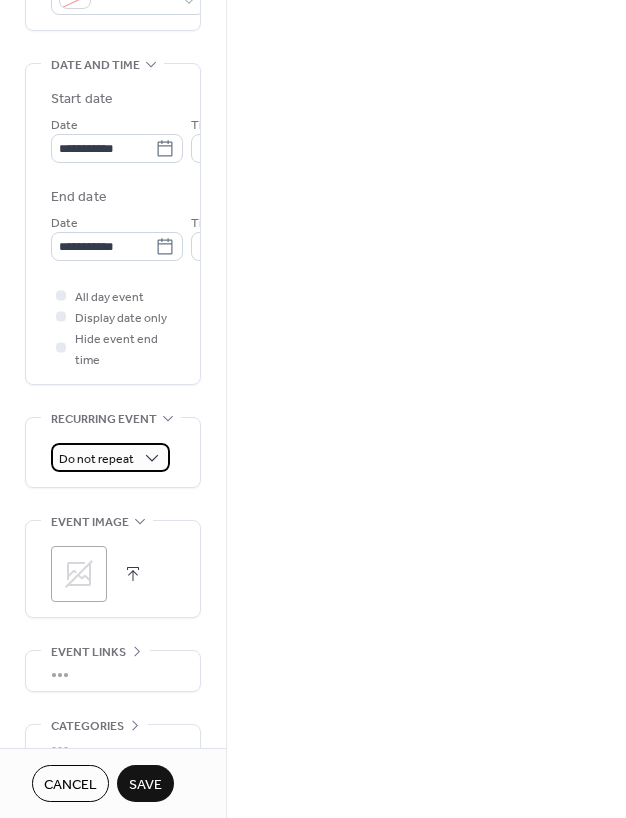 click on "Do not repeat" at bounding box center [110, 457] 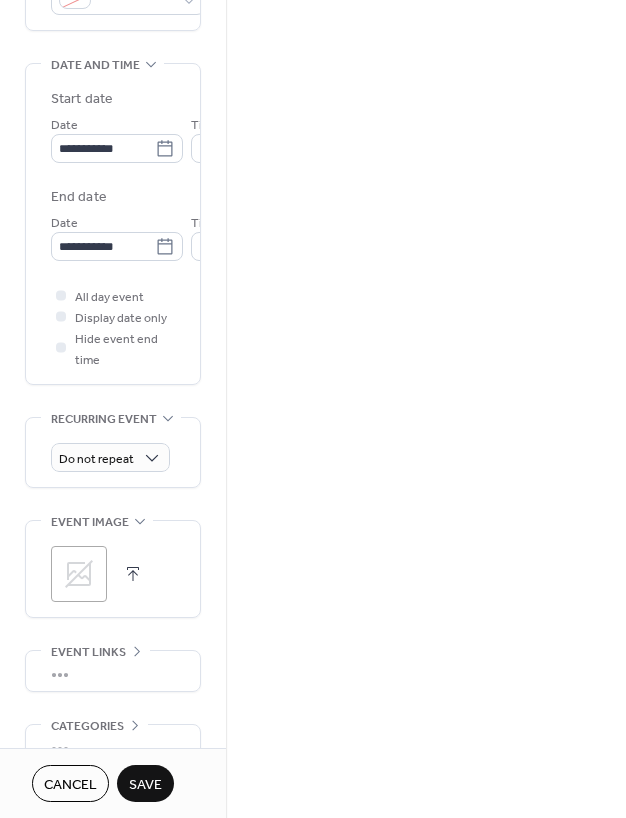 click on "**********" at bounding box center [113, 176] 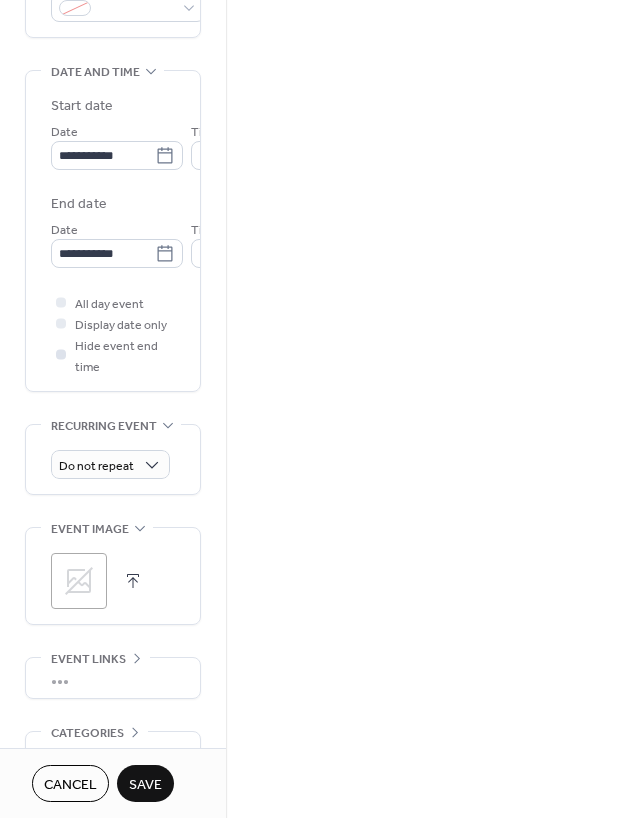 scroll, scrollTop: 589, scrollLeft: 0, axis: vertical 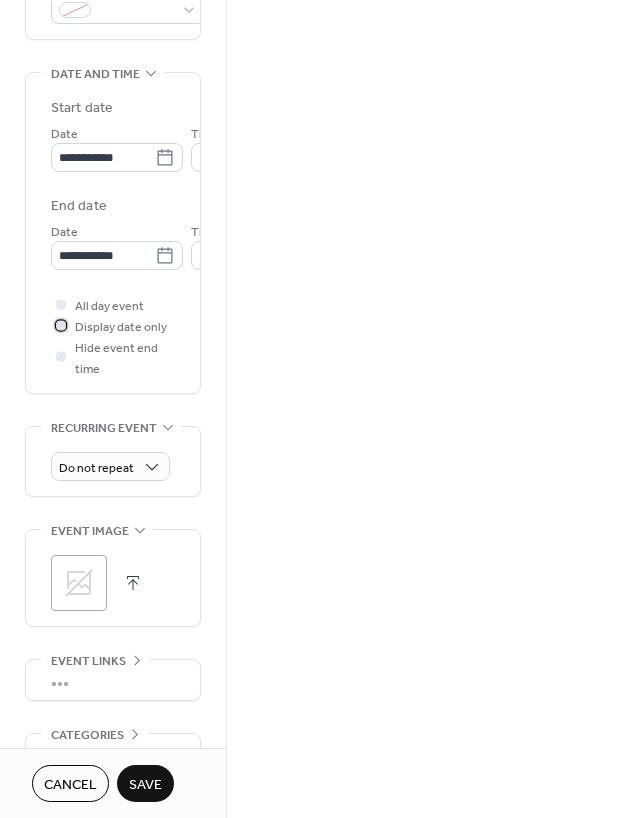 click at bounding box center (61, 325) 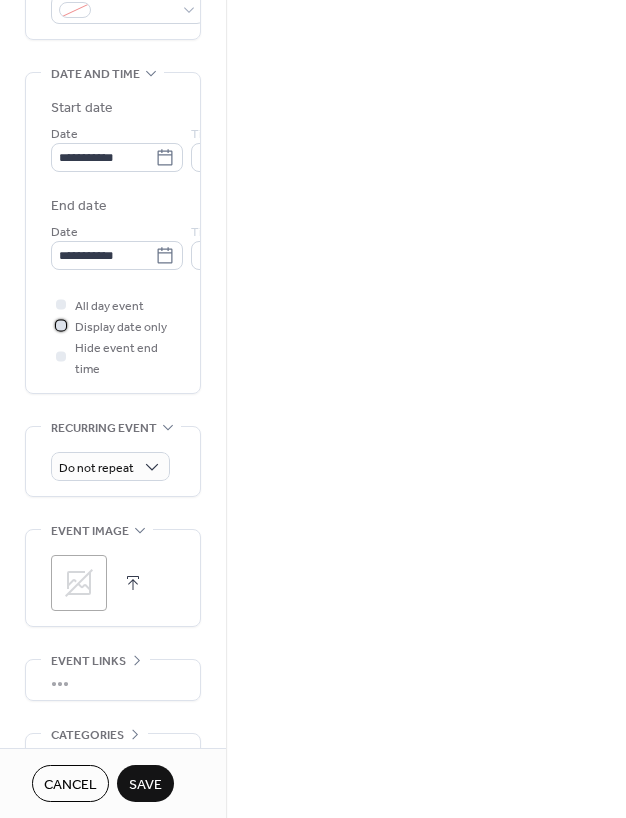 click 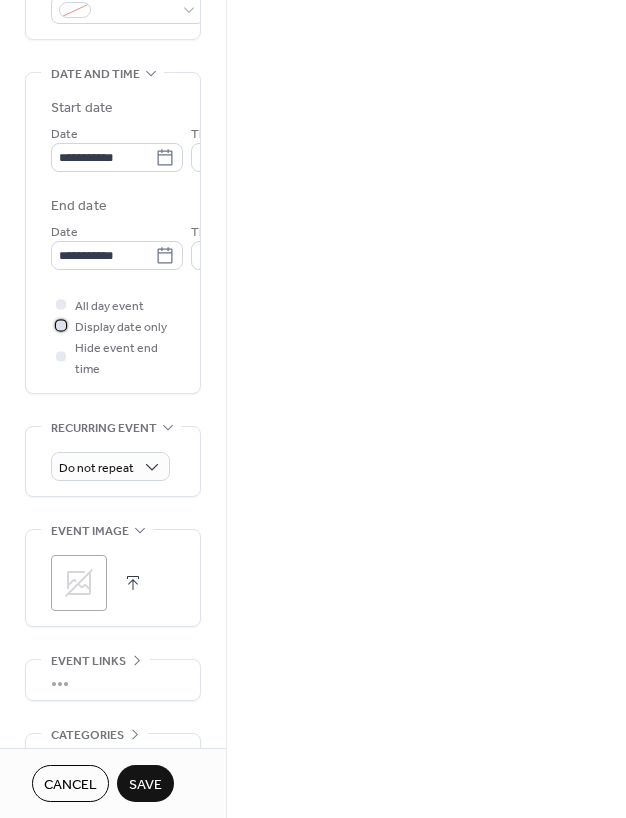 scroll, scrollTop: 592, scrollLeft: 0, axis: vertical 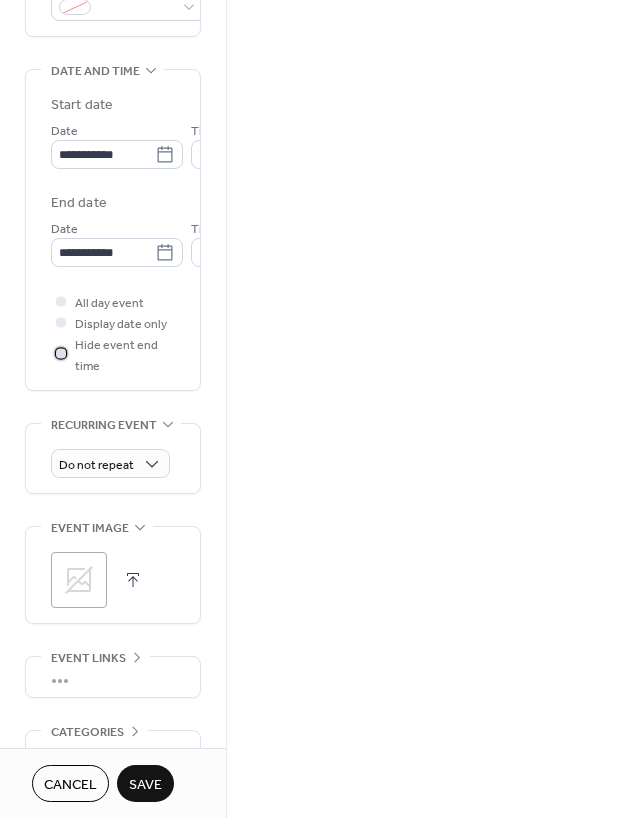 click at bounding box center [61, 353] 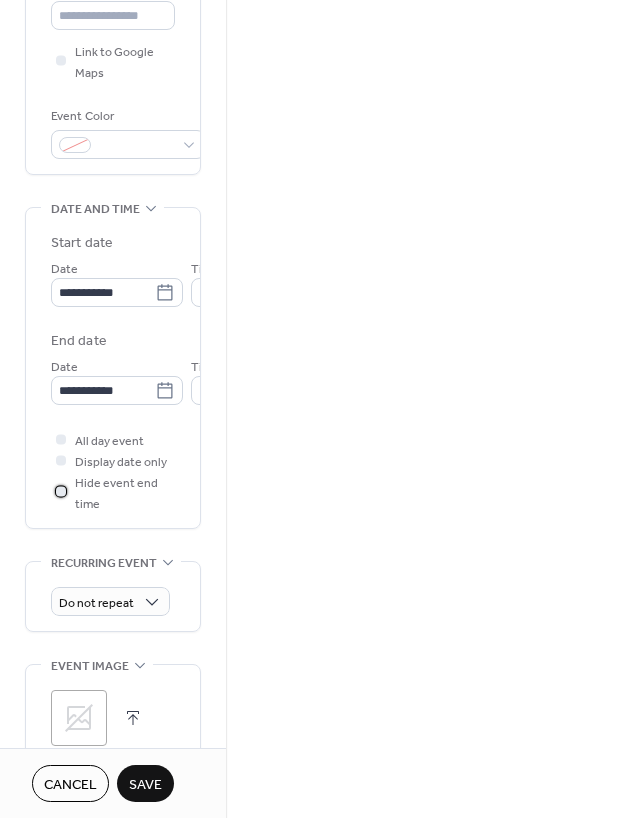scroll, scrollTop: 443, scrollLeft: 0, axis: vertical 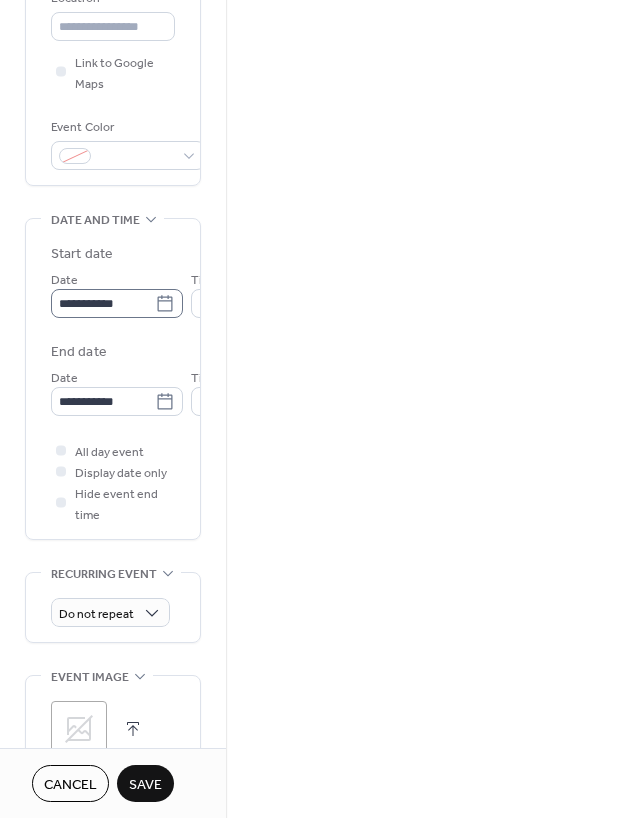 click 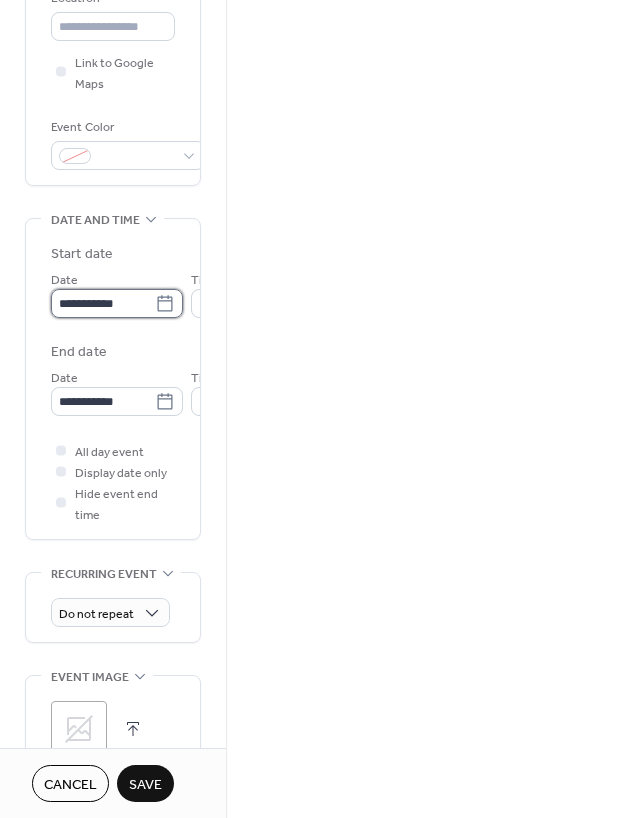 click on "**********" at bounding box center [103, 303] 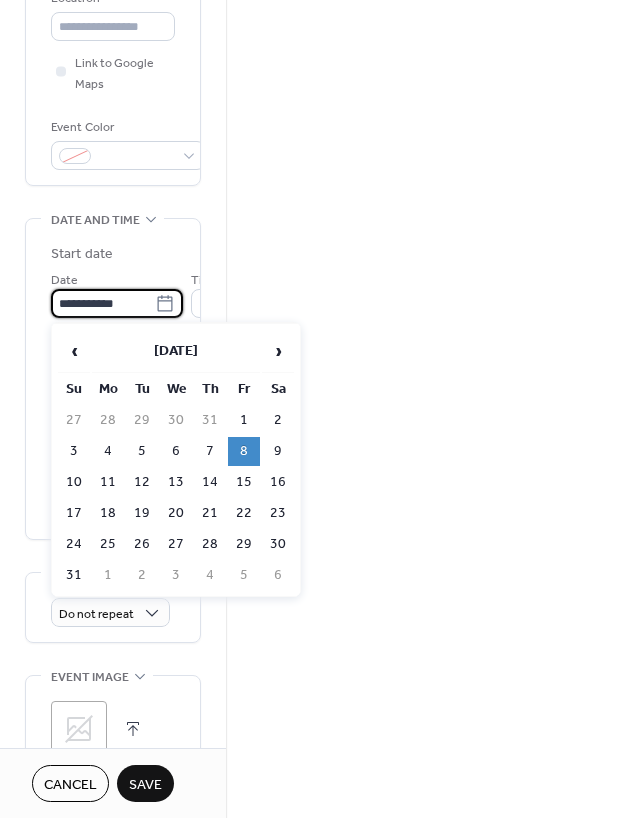click on "Start date" at bounding box center [176, 254] 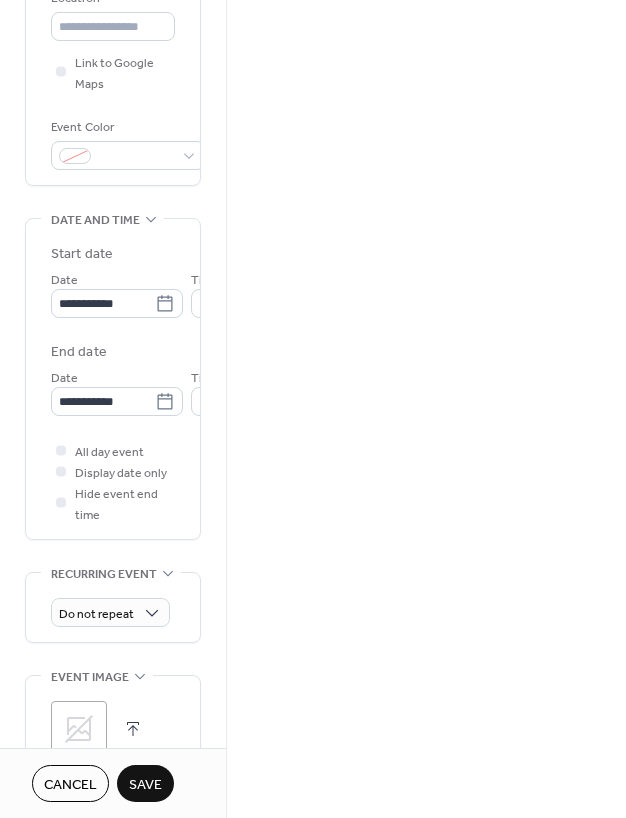click 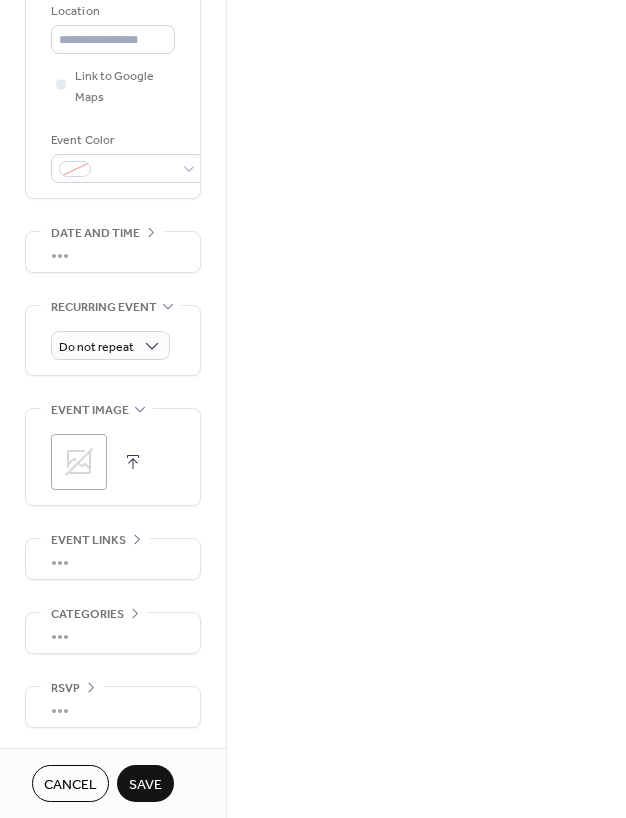 scroll, scrollTop: 430, scrollLeft: 0, axis: vertical 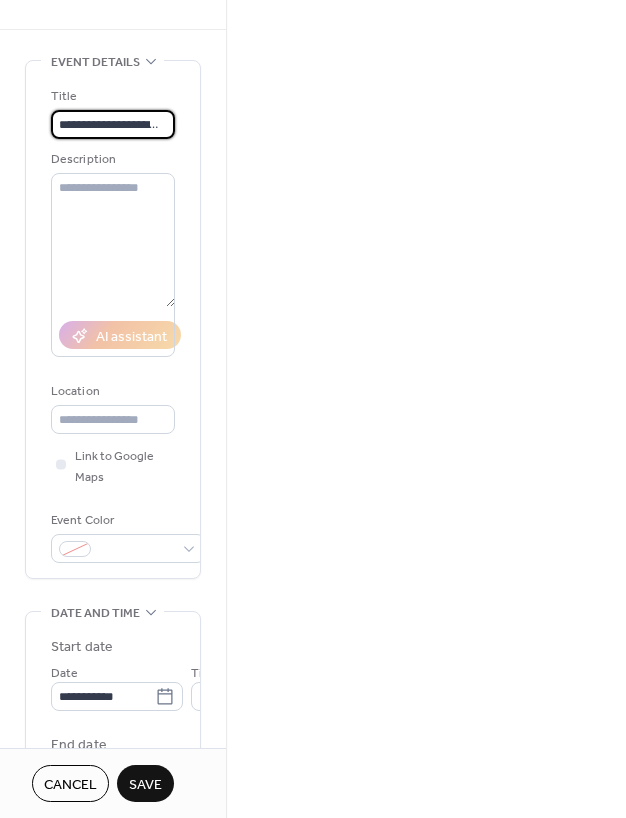 click on "**********" at bounding box center (110, 124) 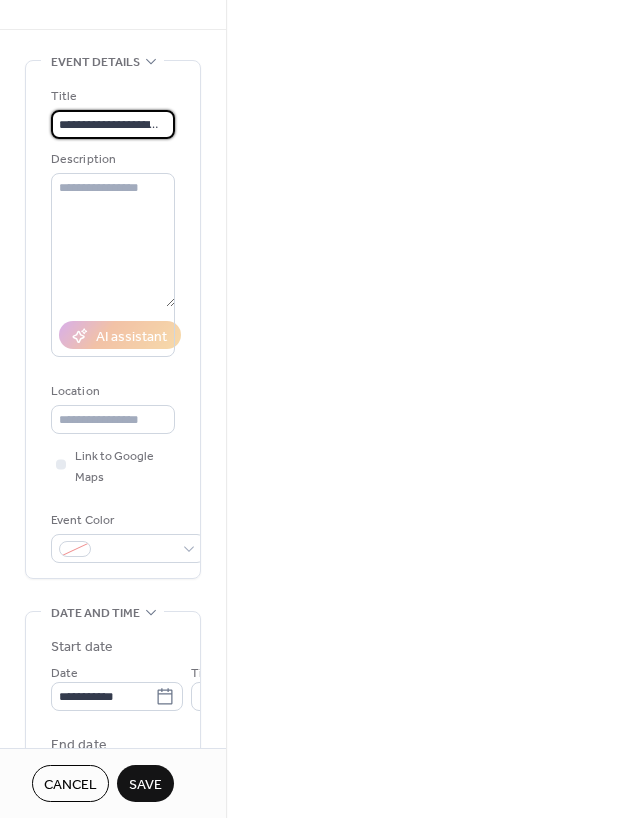 scroll, scrollTop: 0, scrollLeft: 94, axis: horizontal 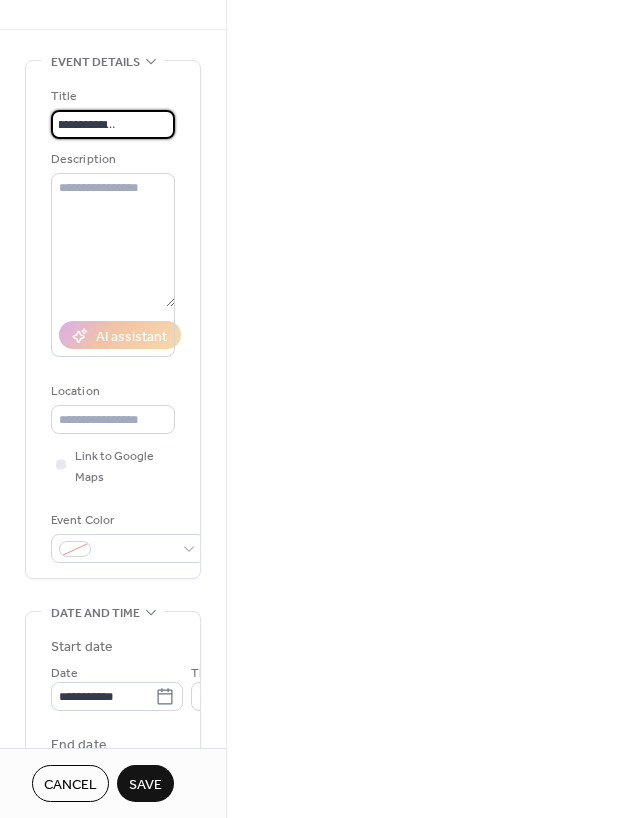 drag, startPoint x: 158, startPoint y: 127, endPoint x: 208, endPoint y: 127, distance: 50 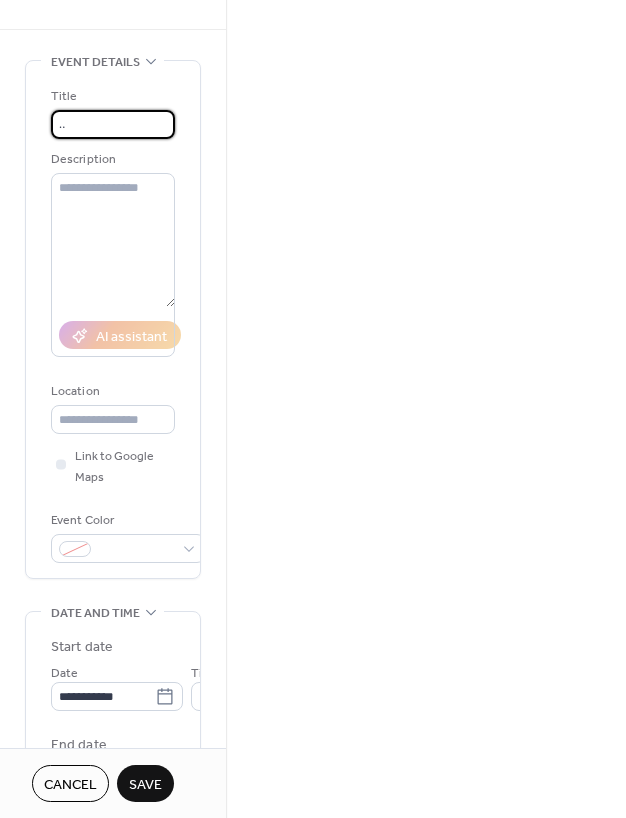 scroll, scrollTop: 0, scrollLeft: 143, axis: horizontal 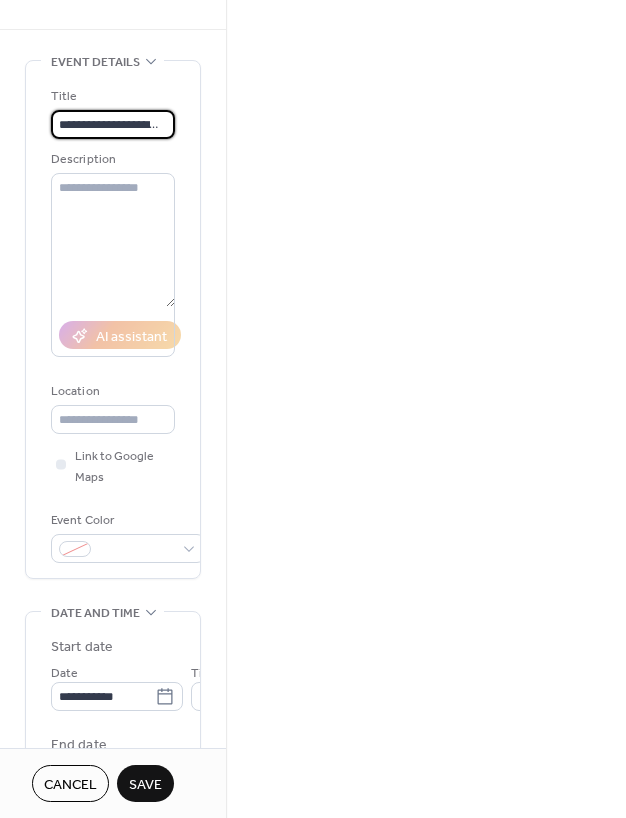 click on "Save" at bounding box center [145, 785] 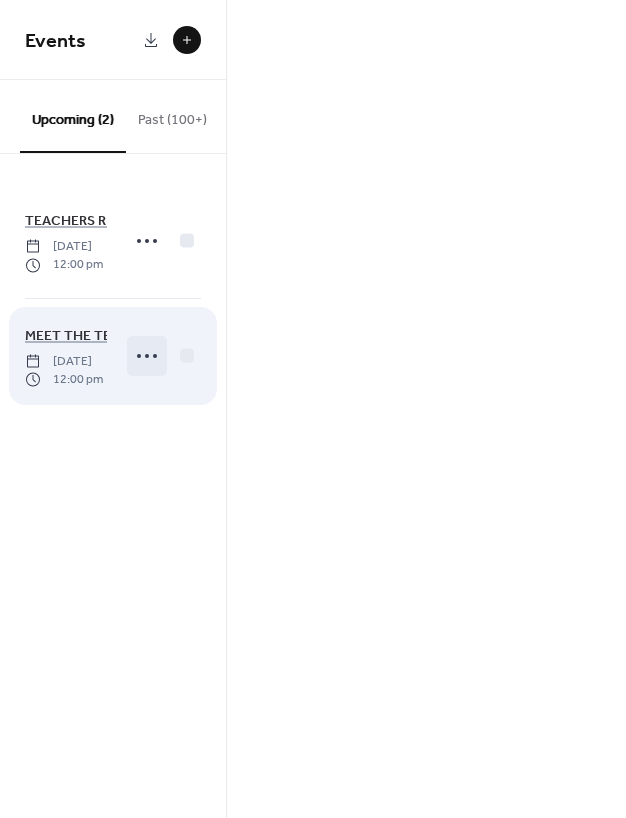 click 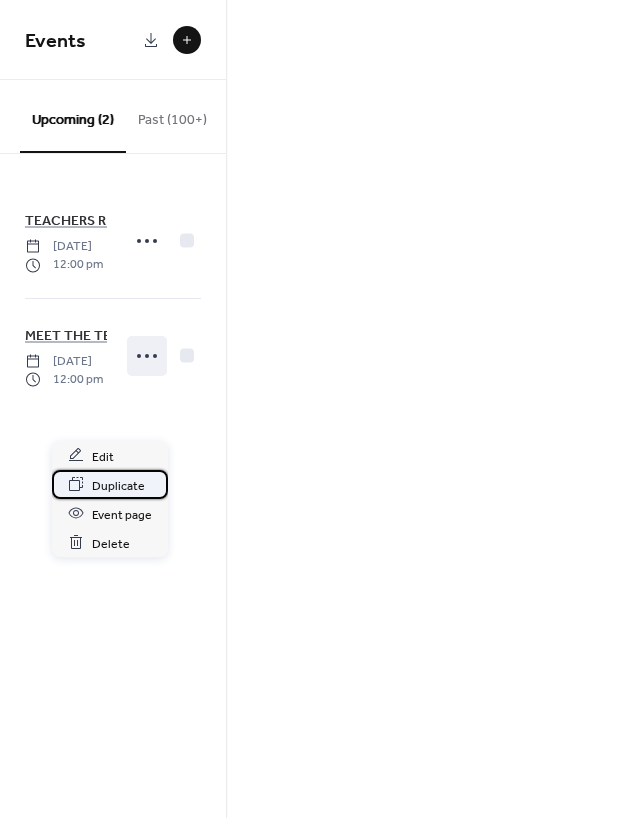 click on "Duplicate" at bounding box center [118, 485] 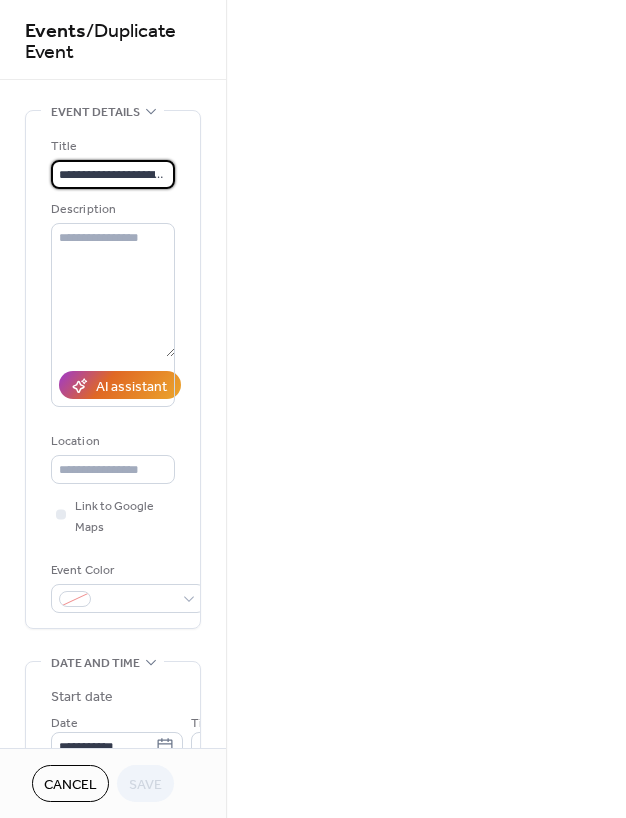 scroll, scrollTop: 0, scrollLeft: 144, axis: horizontal 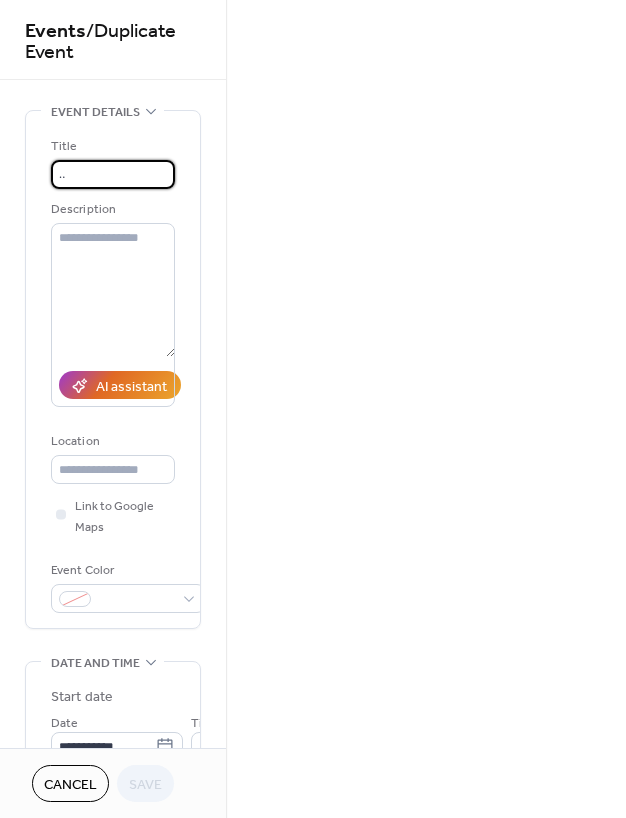 click on "**********" at bounding box center [110, 174] 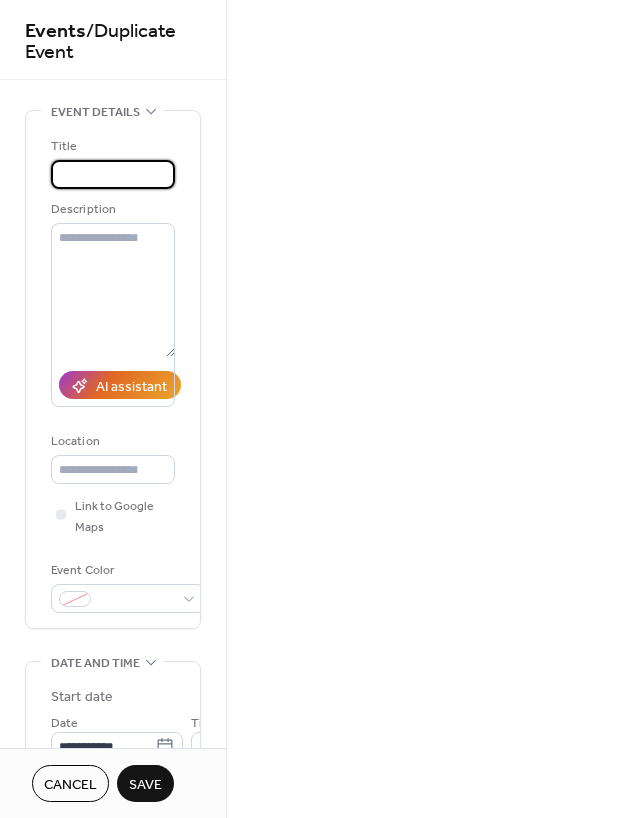 scroll, scrollTop: 0, scrollLeft: 168, axis: horizontal 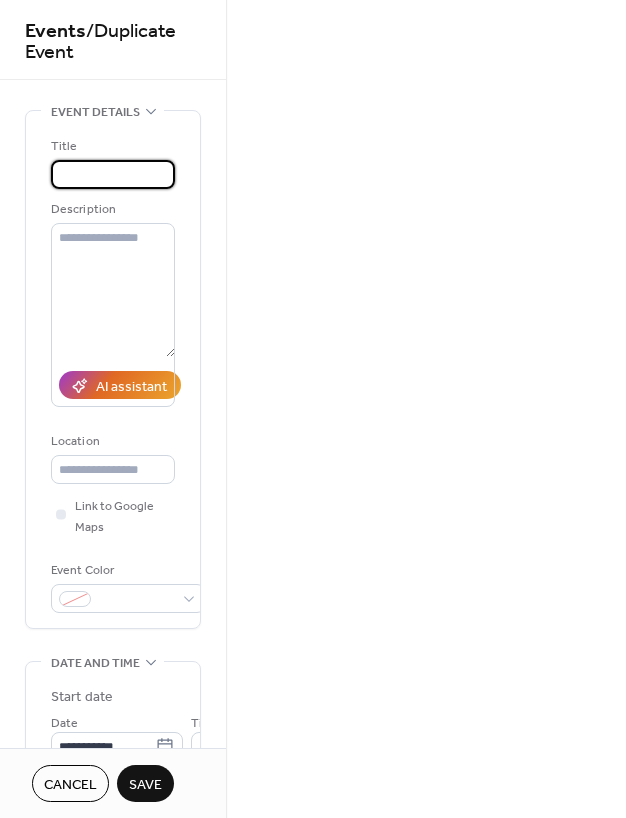 drag, startPoint x: 140, startPoint y: 174, endPoint x: 159, endPoint y: 173, distance: 19.026299 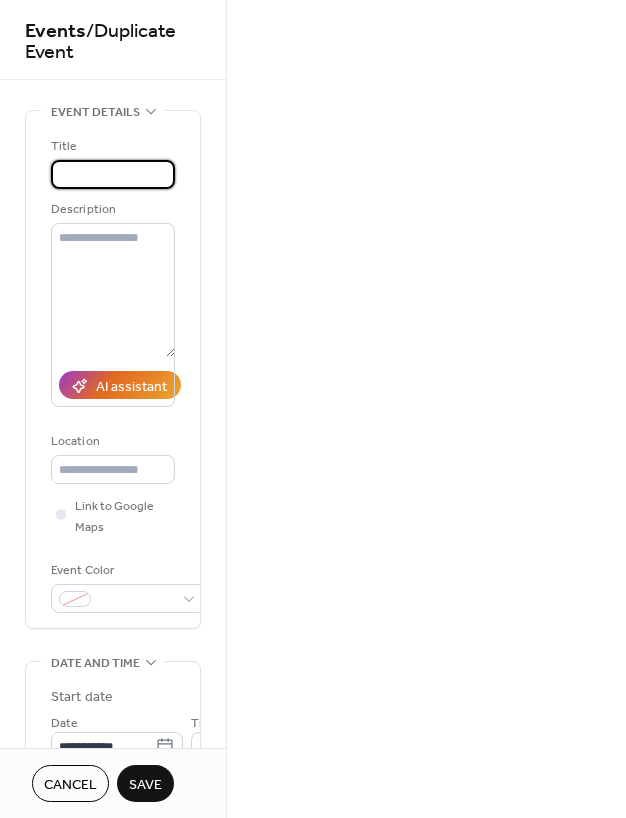 scroll, scrollTop: 0, scrollLeft: 175, axis: horizontal 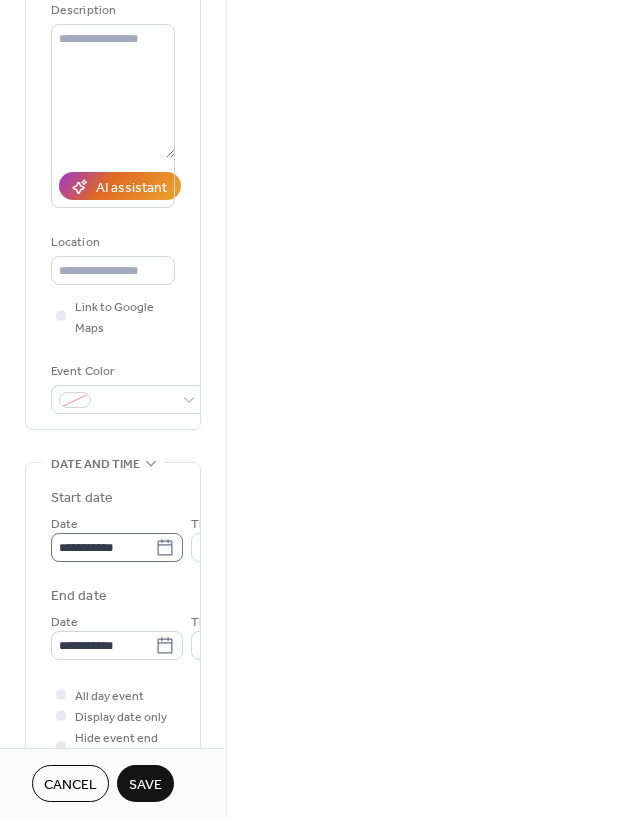 type on "**********" 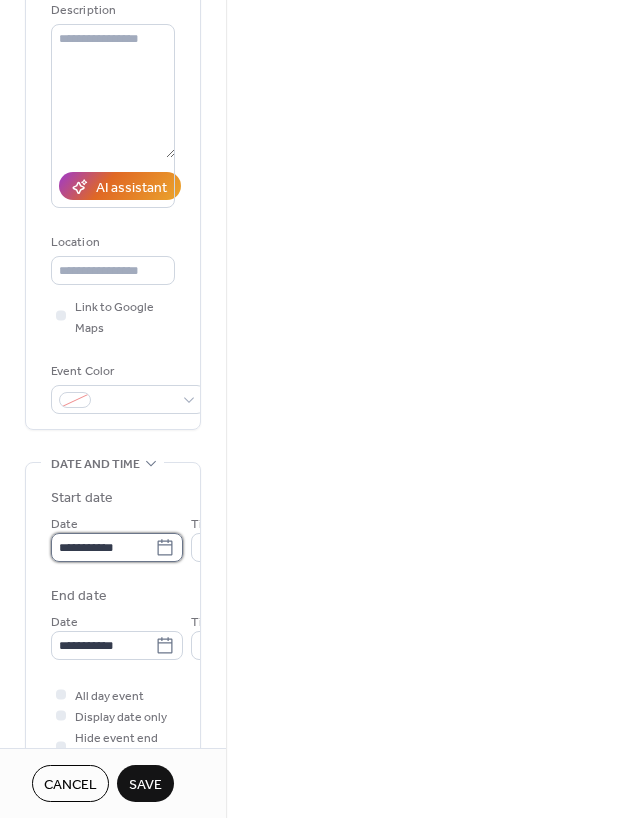 click on "**********" at bounding box center [103, 547] 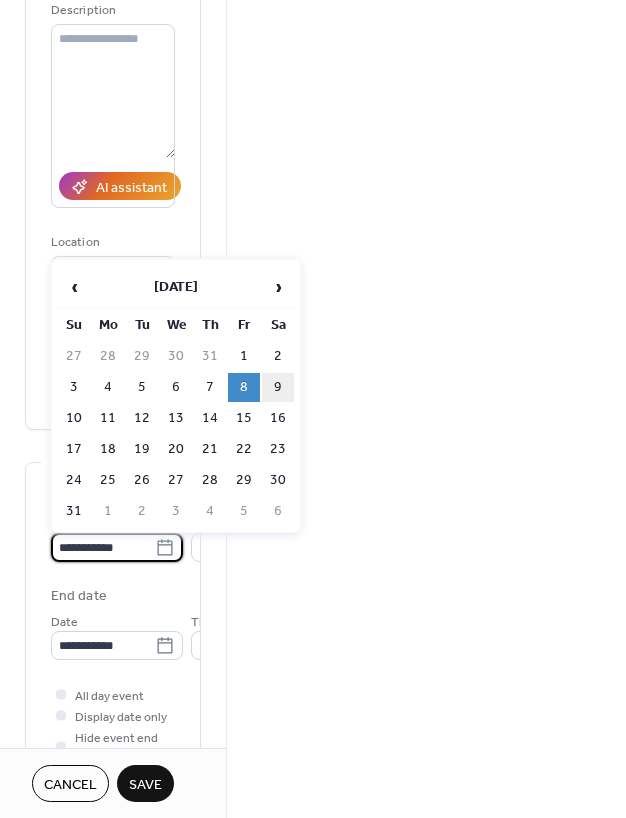 click on "9" at bounding box center (278, 387) 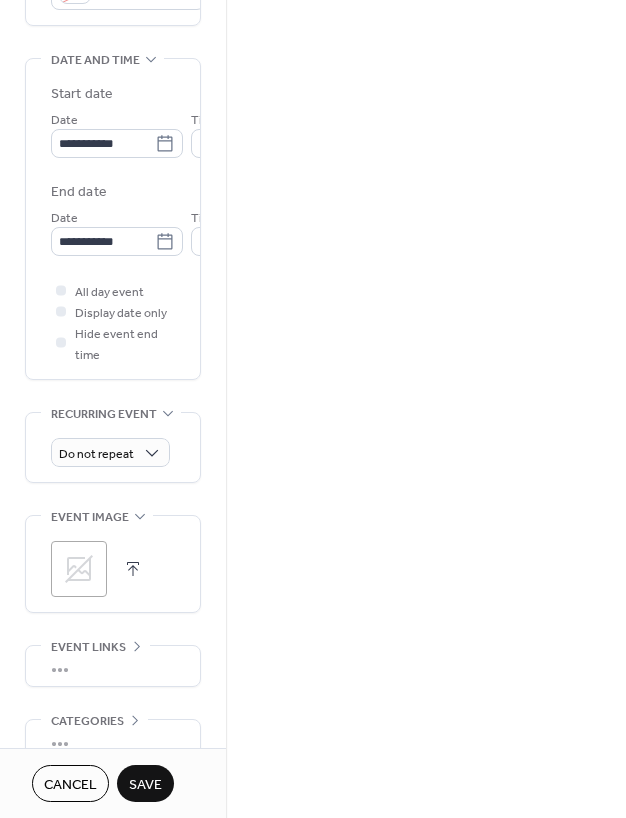 scroll, scrollTop: 710, scrollLeft: 0, axis: vertical 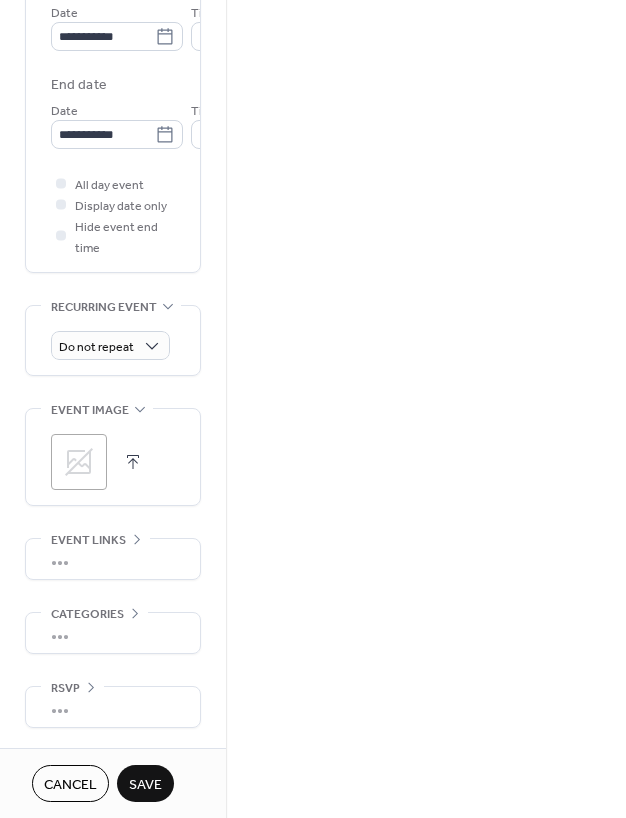 click on "•••" at bounding box center [113, 633] 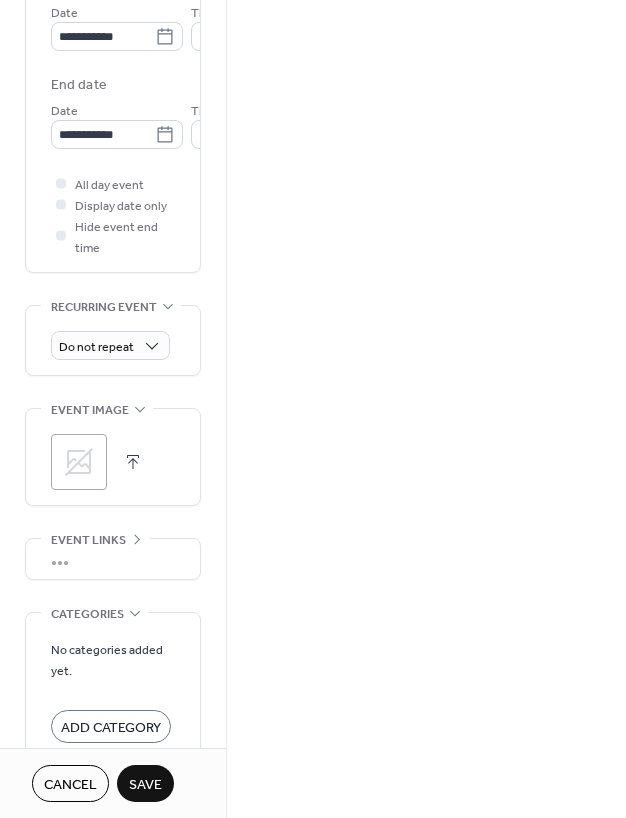 scroll, scrollTop: 710, scrollLeft: 0, axis: vertical 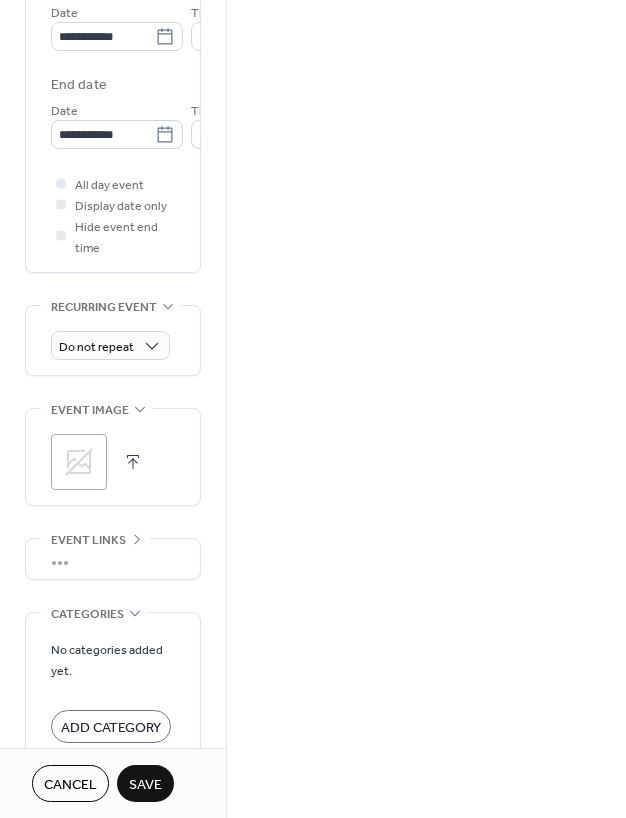 click 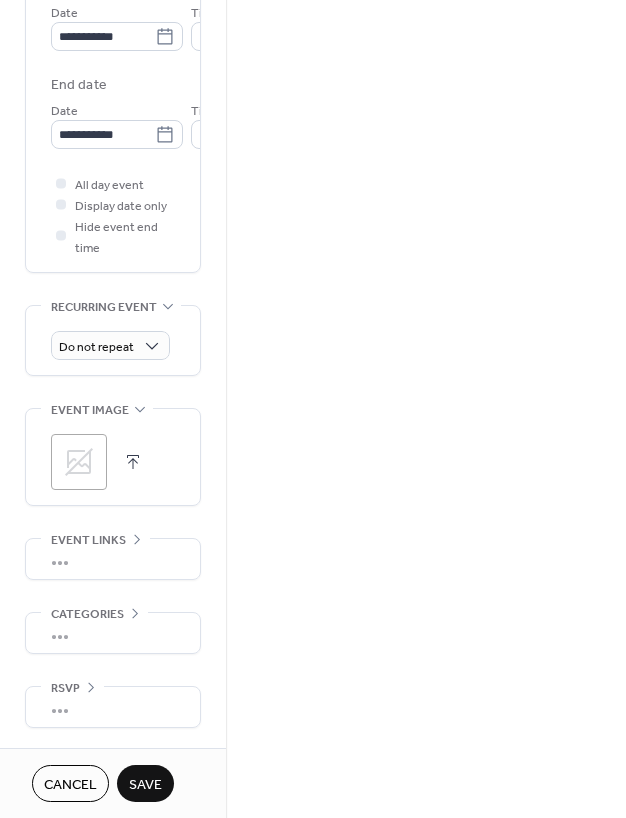 click on "•••" at bounding box center [113, 707] 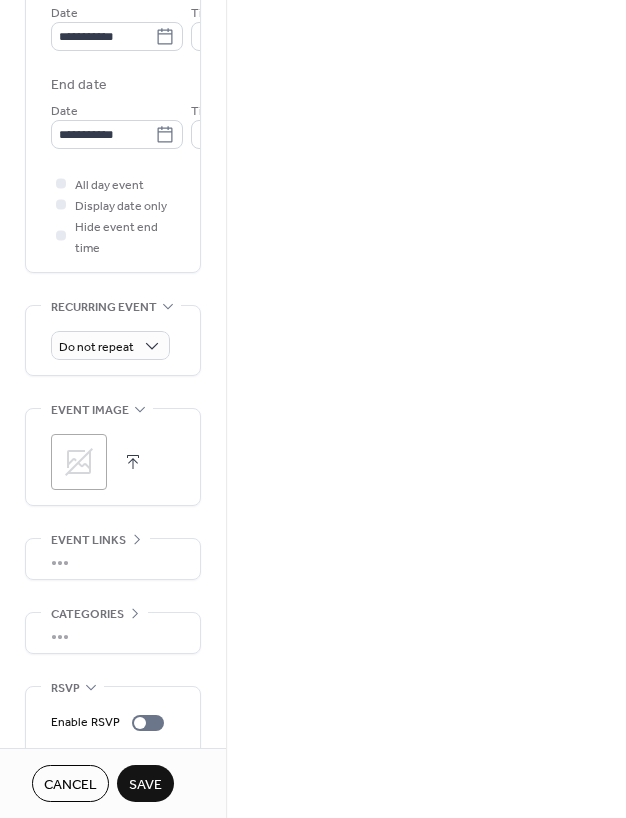 scroll, scrollTop: 818, scrollLeft: 0, axis: vertical 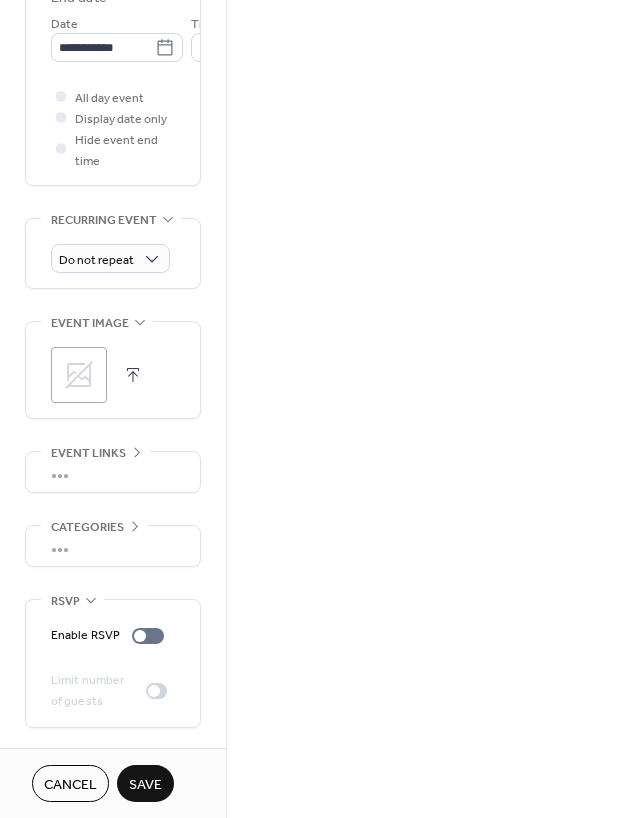 click 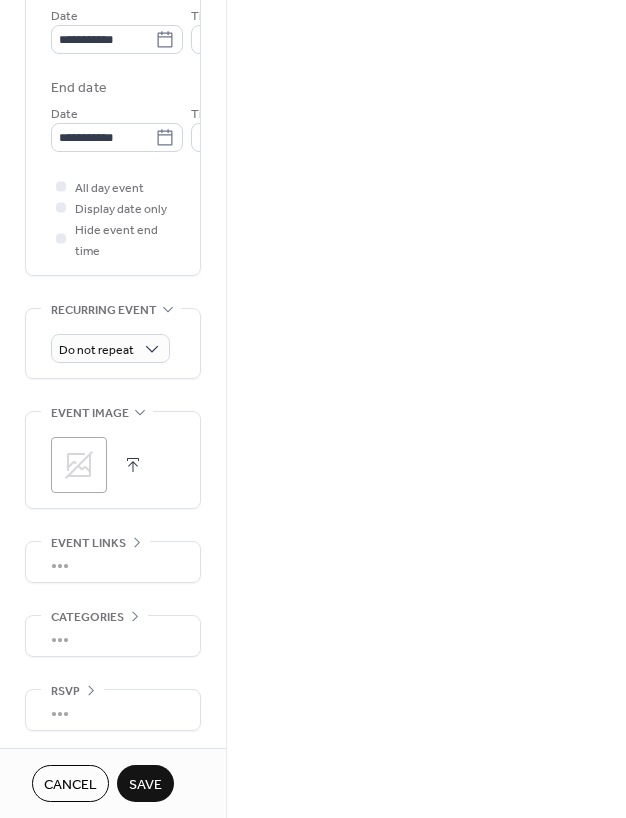 scroll, scrollTop: 710, scrollLeft: 0, axis: vertical 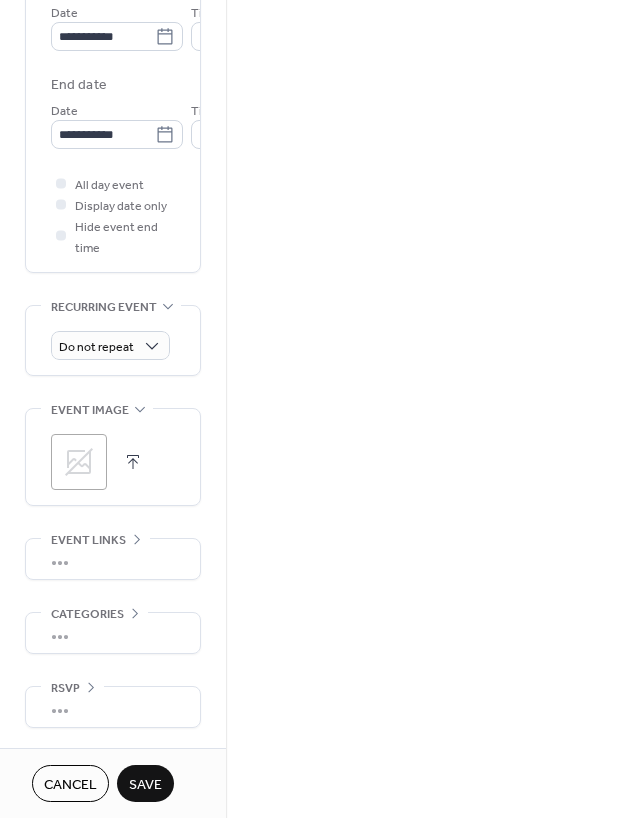 click on "Save" at bounding box center [145, 785] 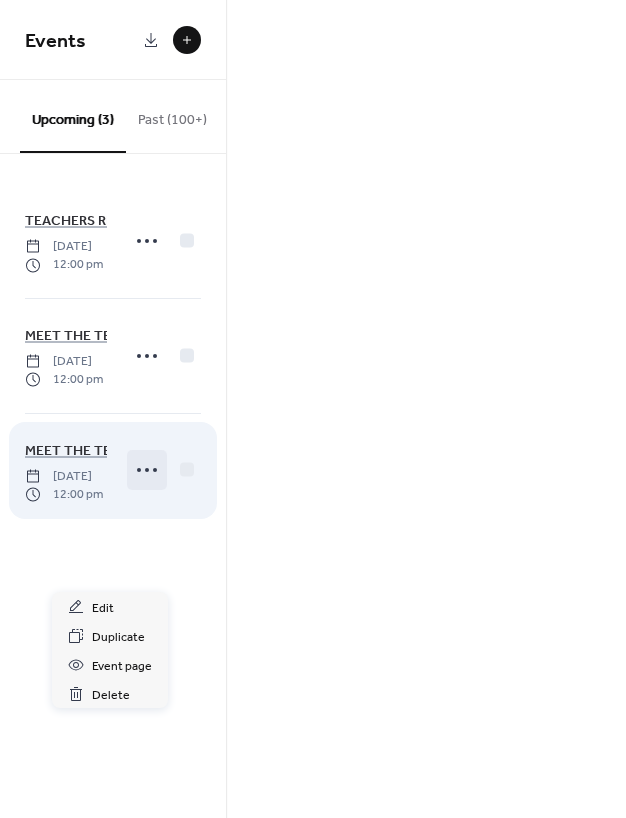 click 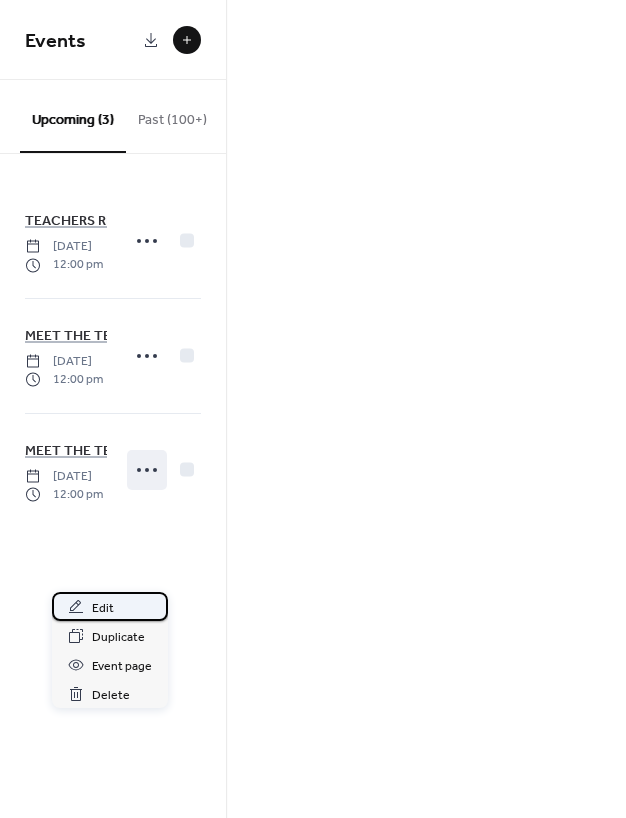 click on "Edit" at bounding box center [103, 608] 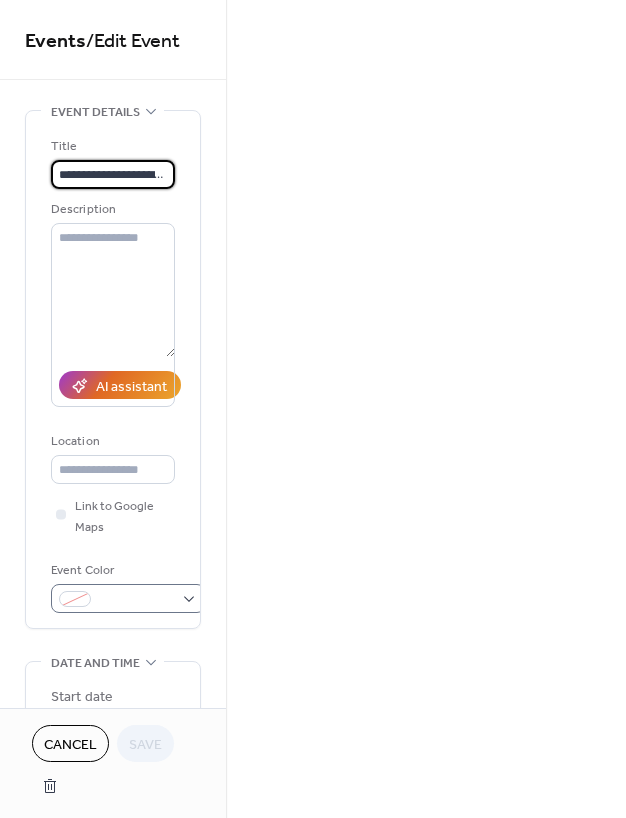 scroll, scrollTop: 0, scrollLeft: 191, axis: horizontal 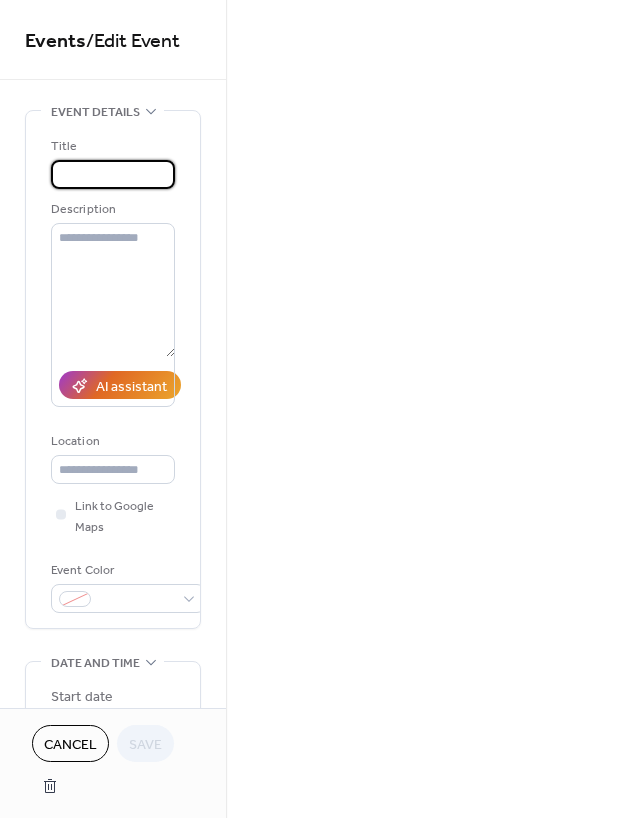 click on "**********" at bounding box center (110, 174) 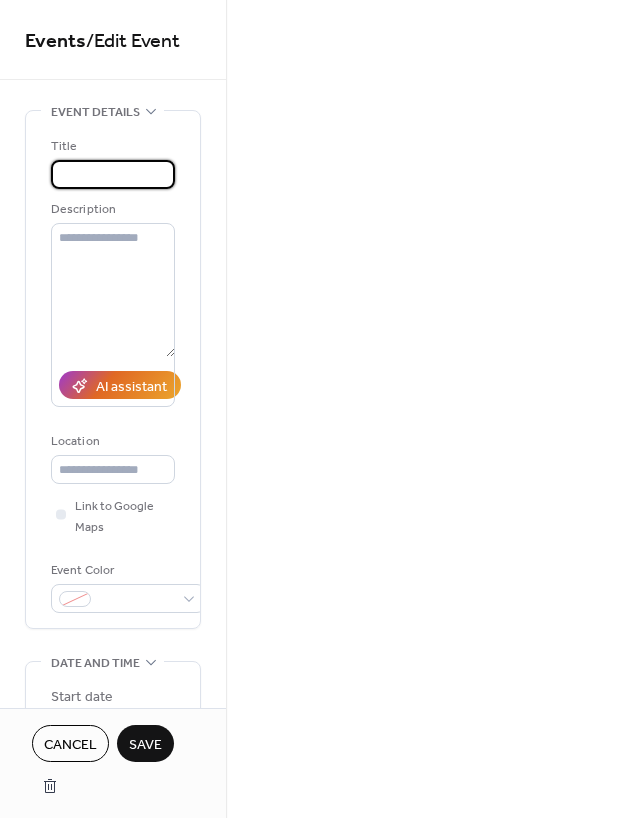 scroll, scrollTop: 0, scrollLeft: 200, axis: horizontal 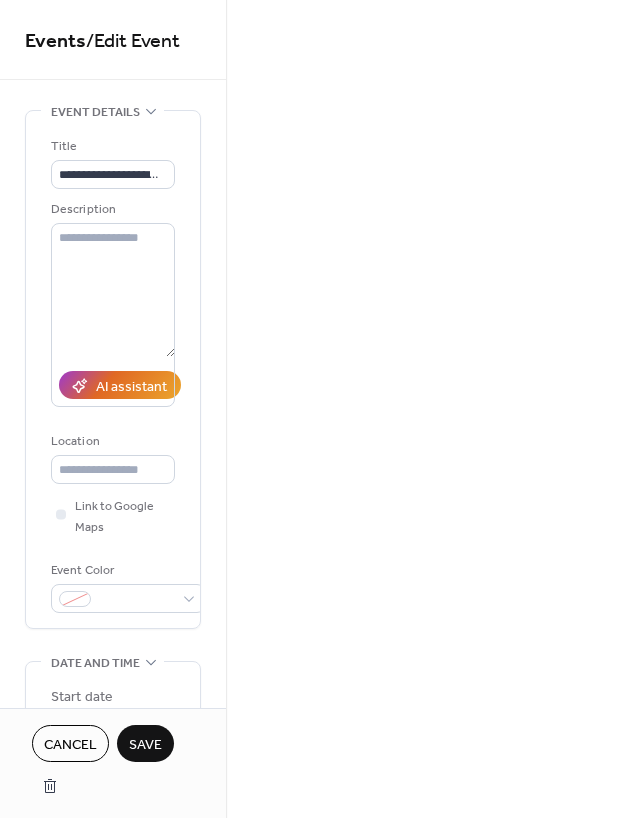 click on "Save" at bounding box center [145, 745] 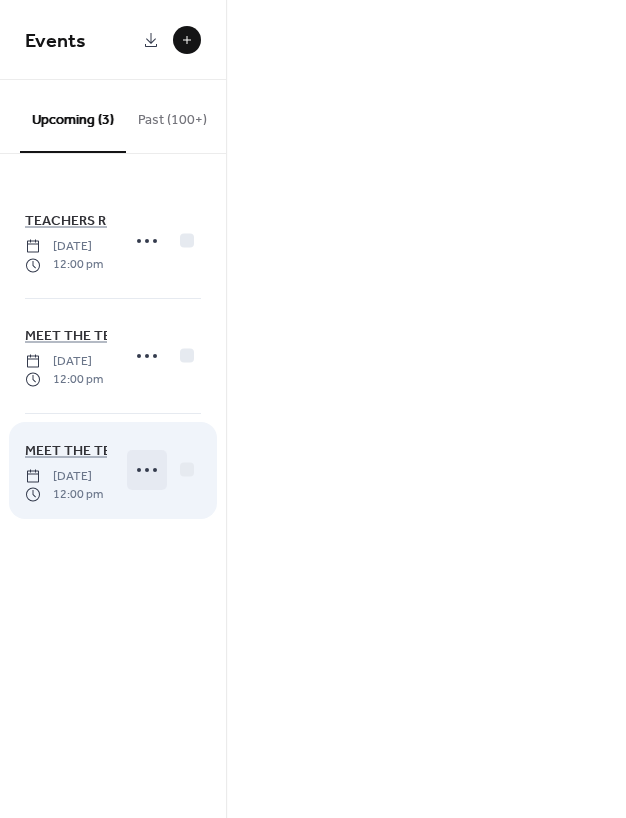 click 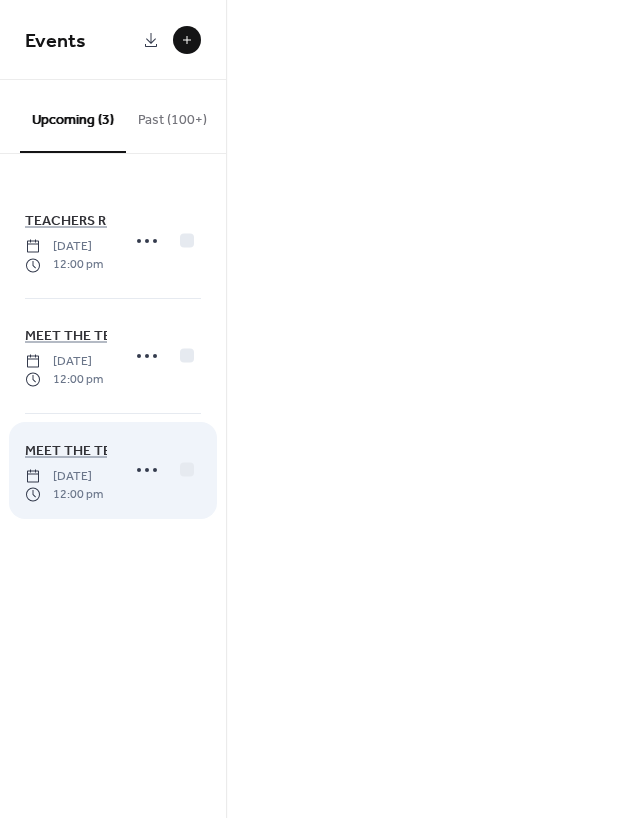 click on "TEACHERS REPORT - PREPLANNING 5 DAYS [DATE] 12:00 pm MEET THE TEACHER / OPEN HOUSE - 5 - 7PM [DATE] 12:00 pm MEET THE TEACHER / OPEN HOUSE - Elementary 10AM  [DATE] 12:00 pm" at bounding box center [113, 355] 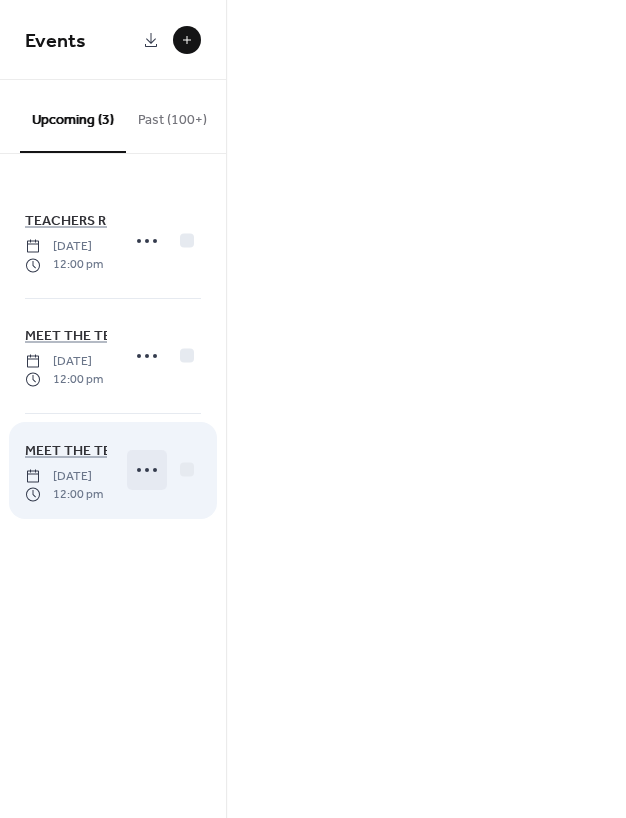 click 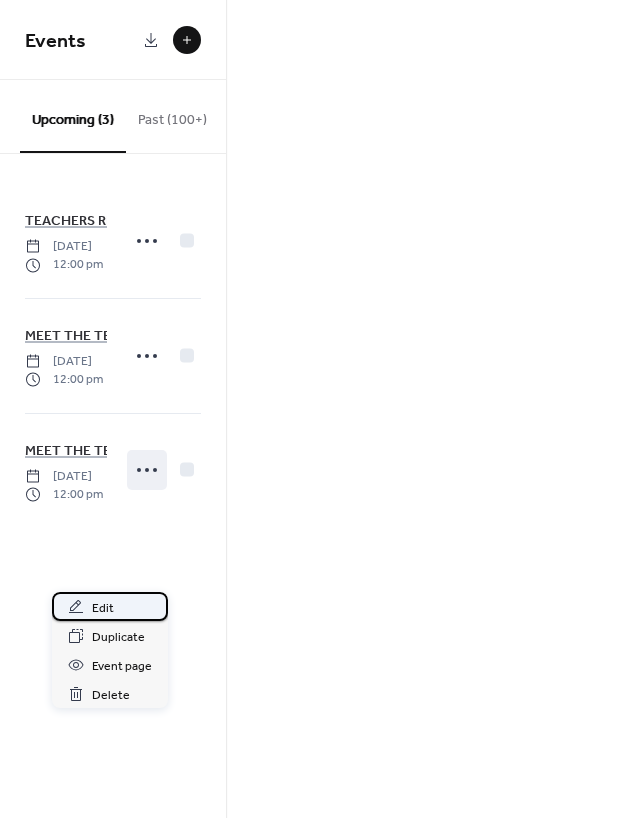 click on "Edit" at bounding box center (103, 608) 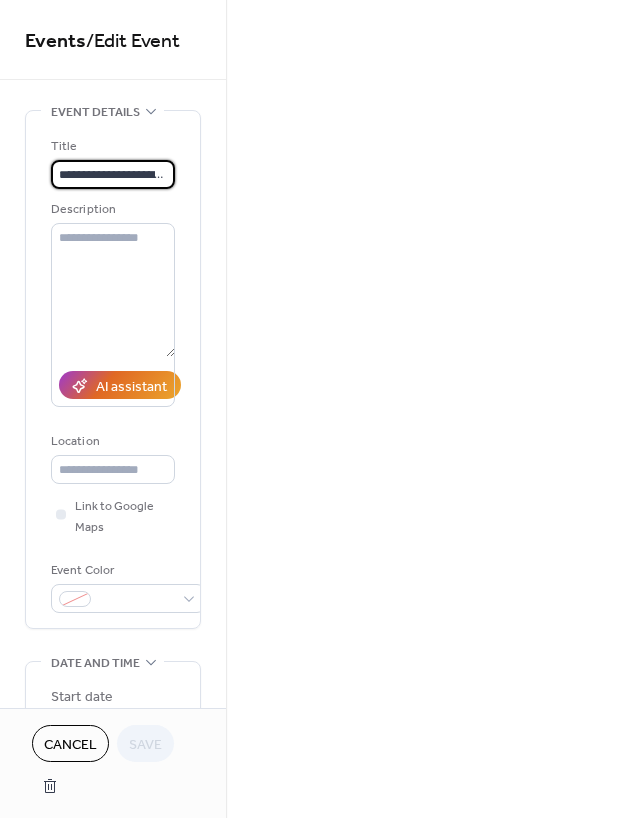 scroll, scrollTop: 0, scrollLeft: 200, axis: horizontal 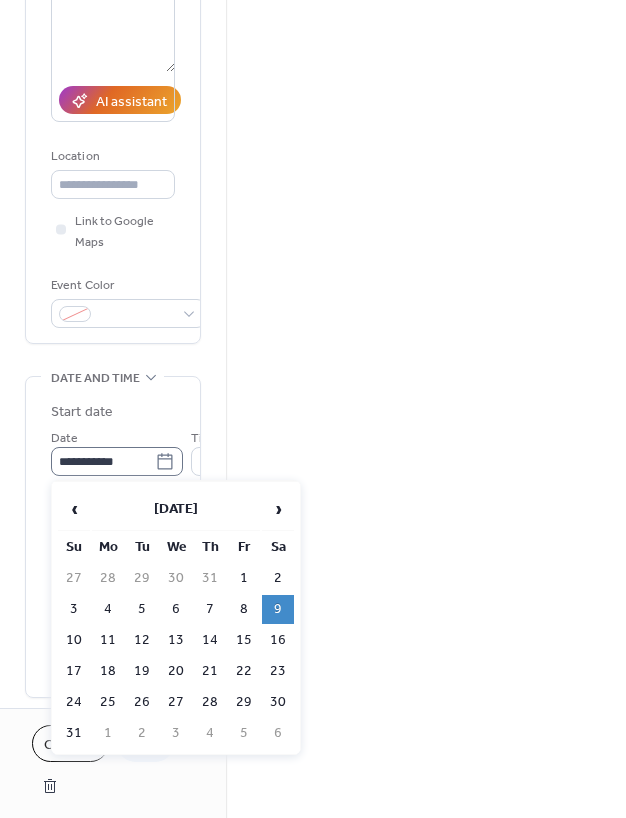 click 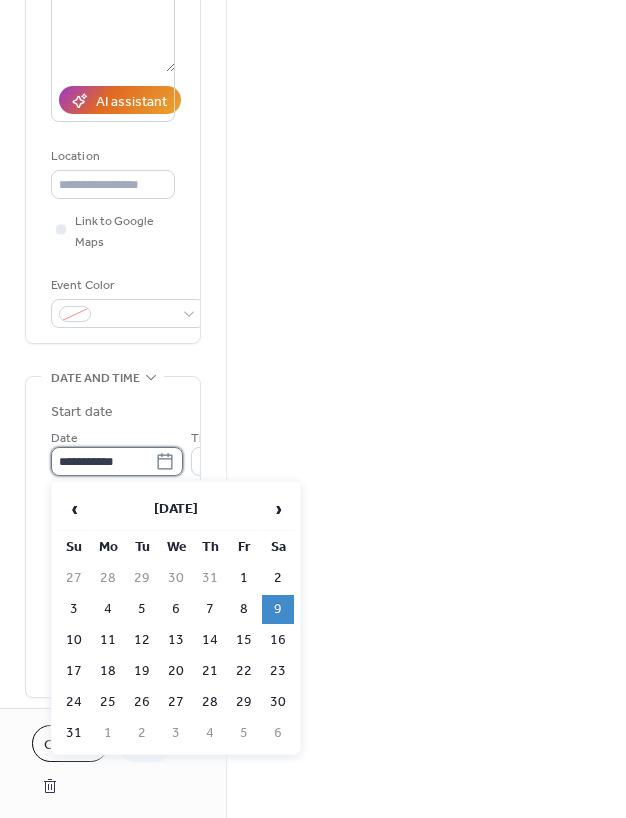 click on "**********" at bounding box center (103, 461) 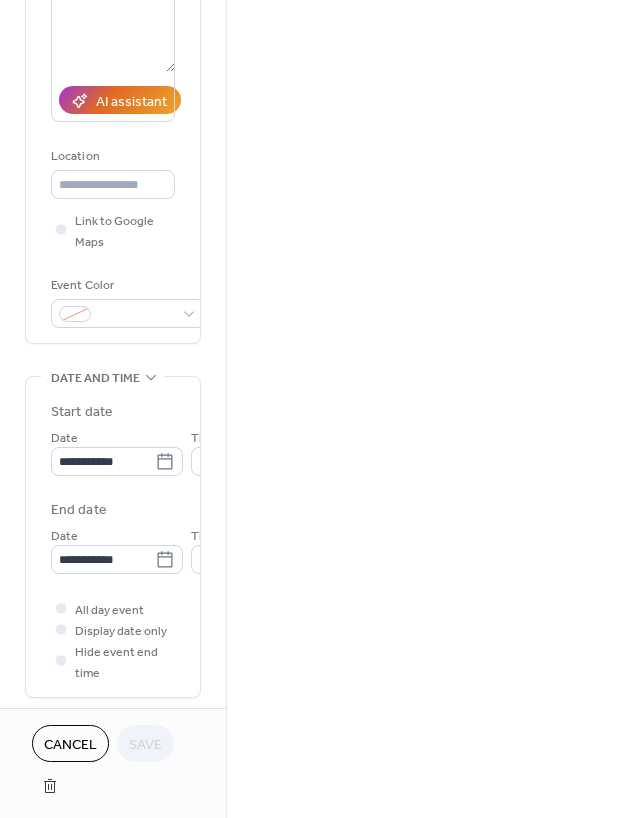click on "**********" at bounding box center [313, 409] 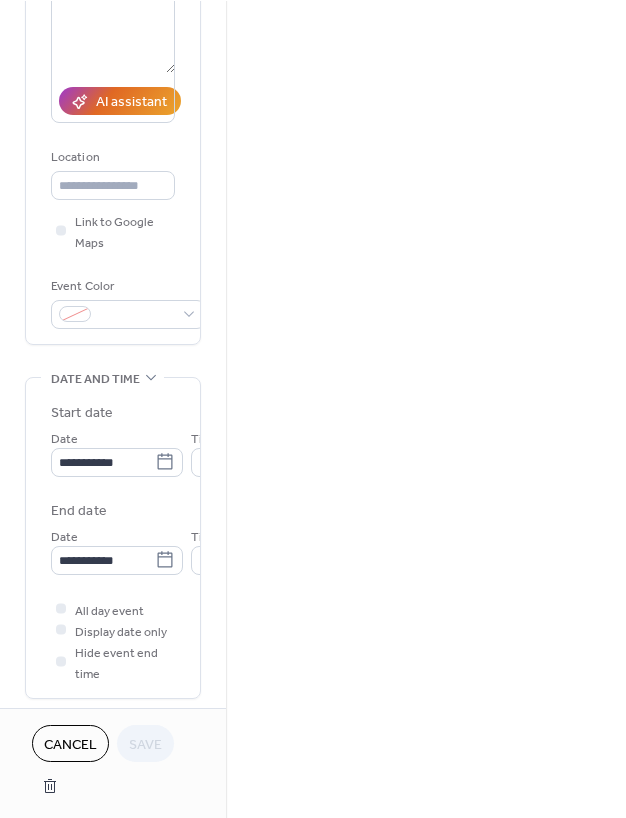 scroll, scrollTop: 286, scrollLeft: 0, axis: vertical 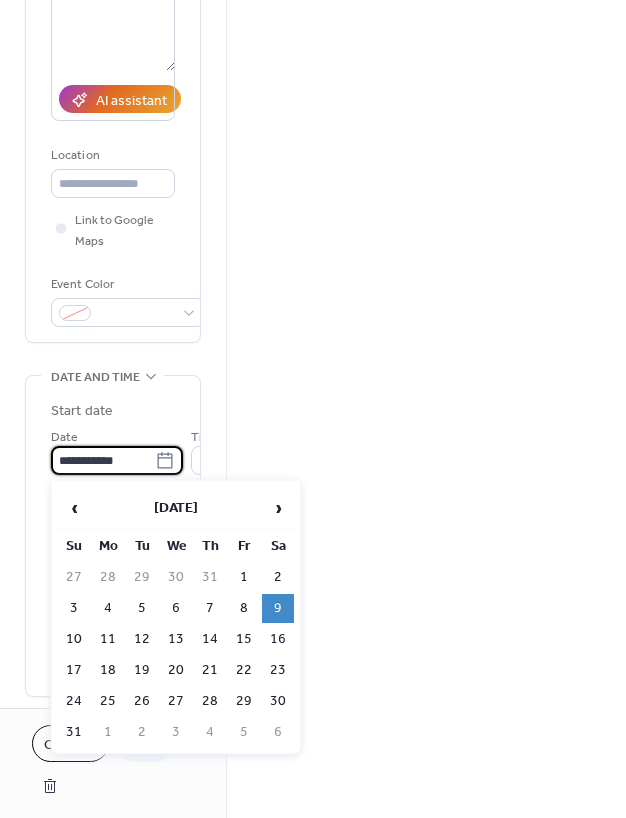 click on "**********" at bounding box center [103, 460] 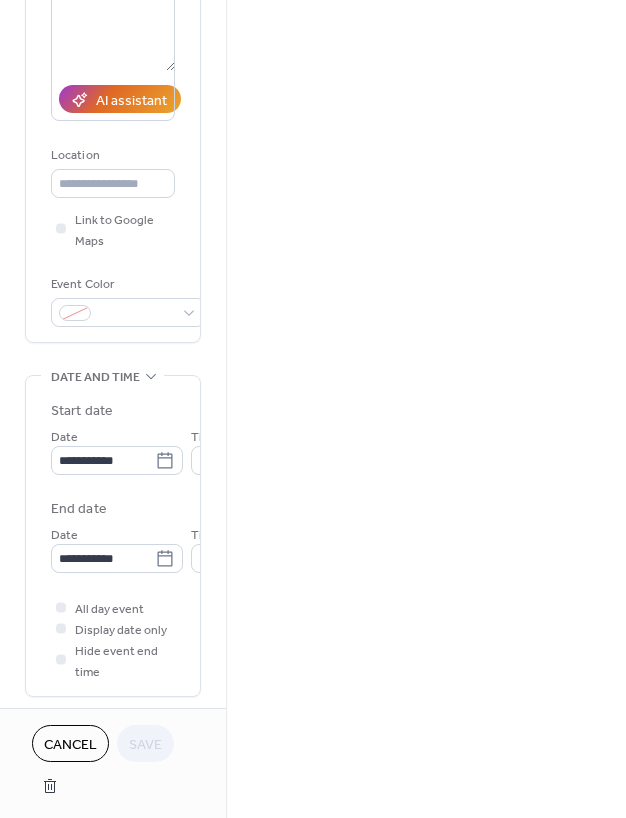 click on "**********" at bounding box center (176, 450) 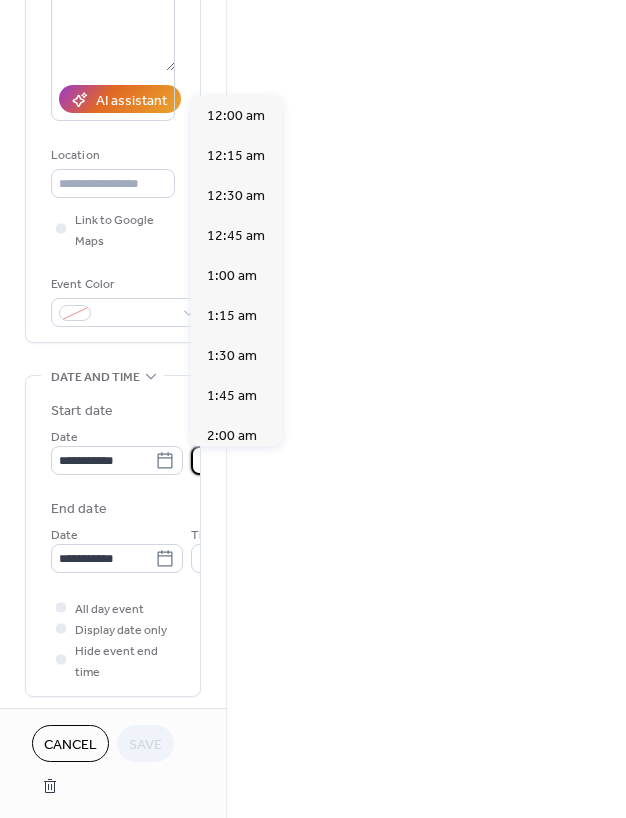 scroll, scrollTop: 1920, scrollLeft: 0, axis: vertical 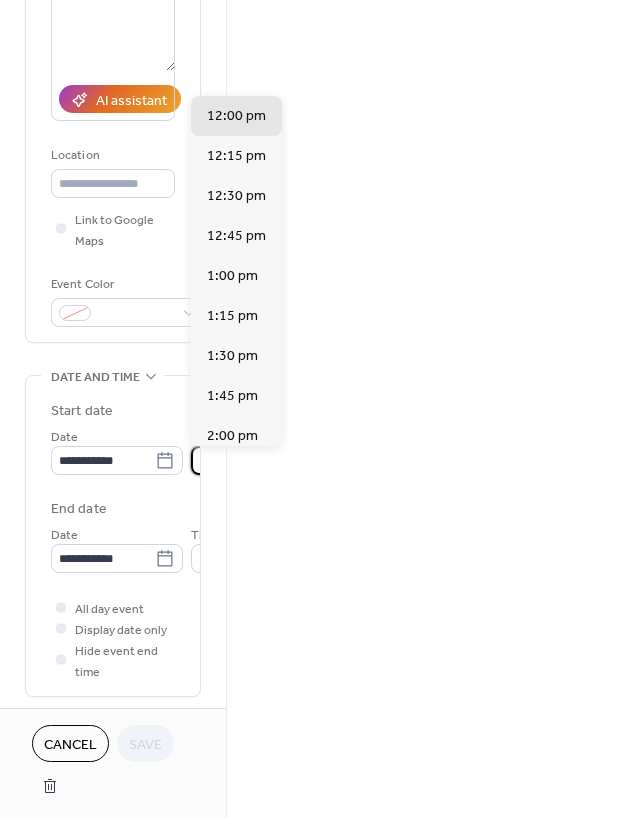 click on "********" at bounding box center [246, 460] 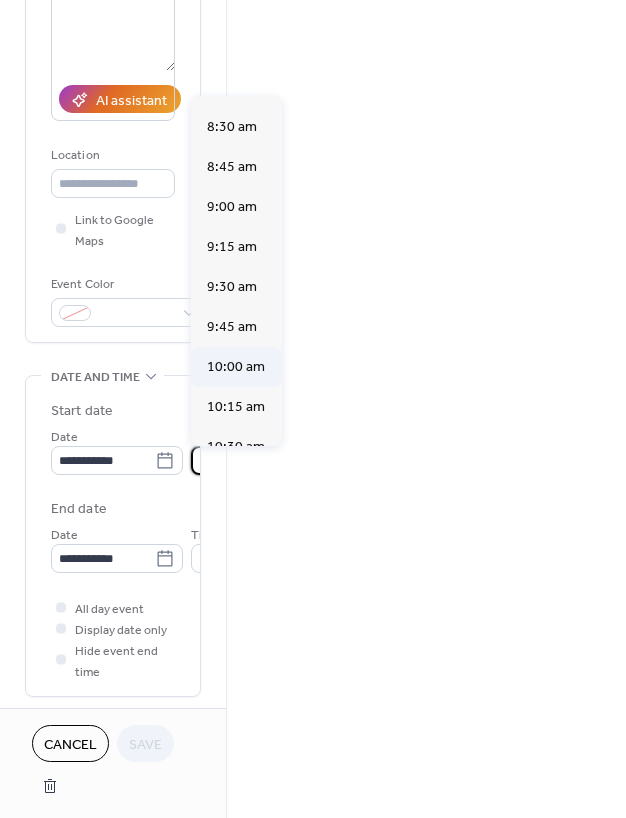 scroll, scrollTop: 1361, scrollLeft: 0, axis: vertical 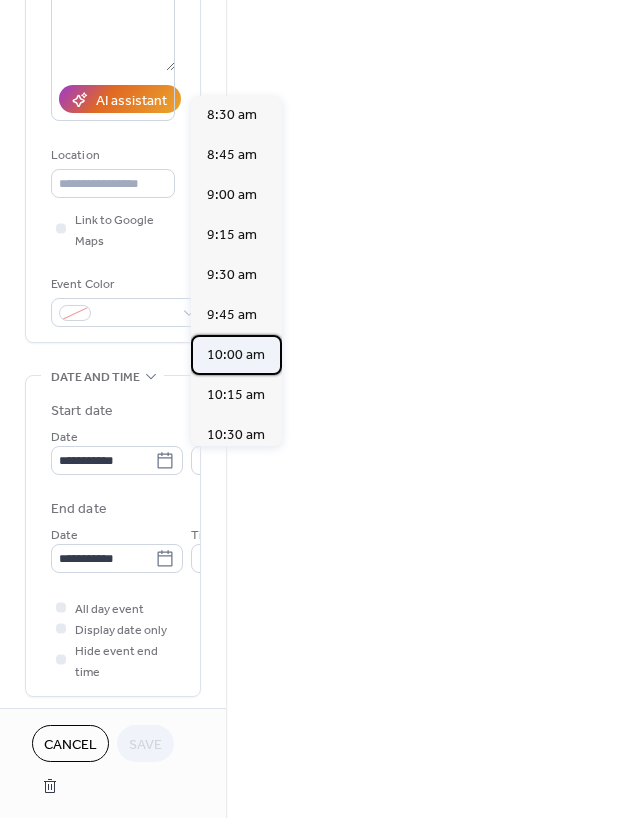 click on "10:00 am" at bounding box center [236, 355] 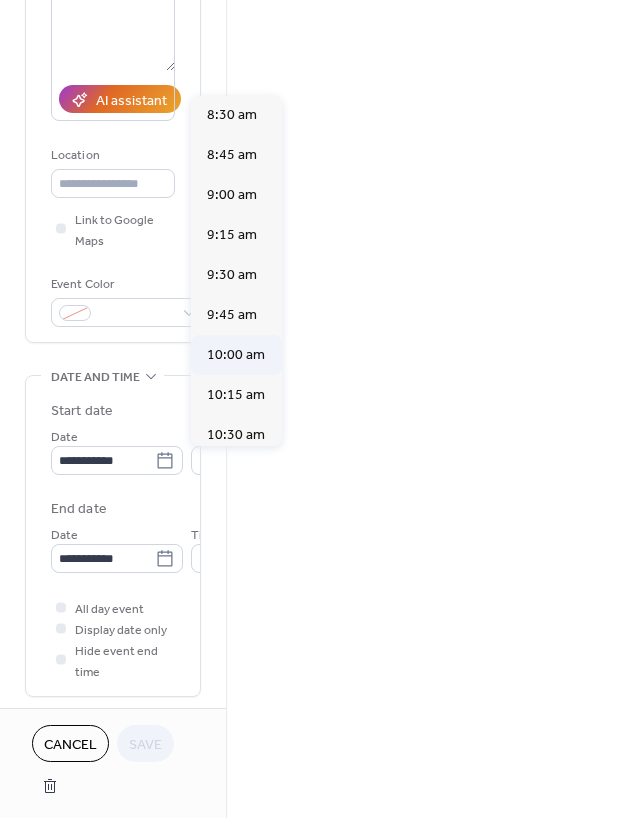 type on "********" 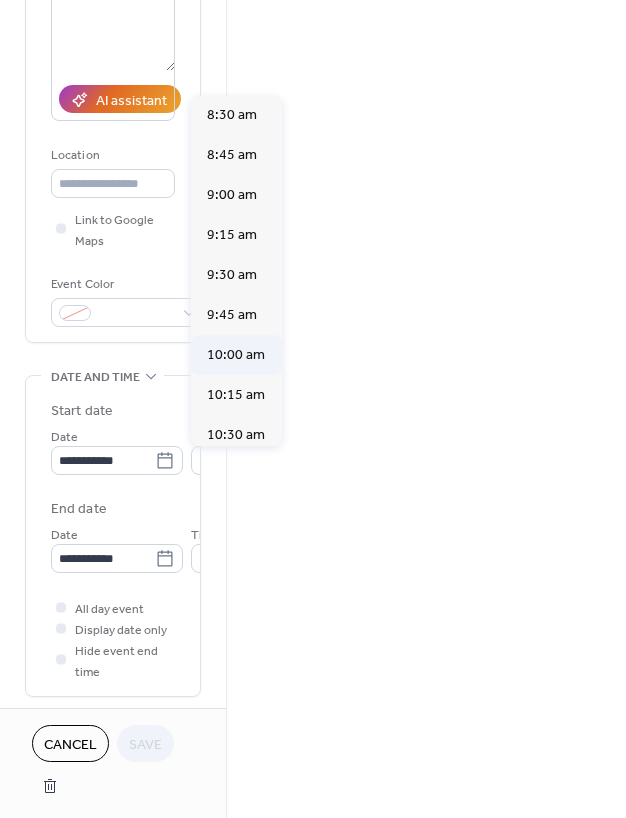 type on "********" 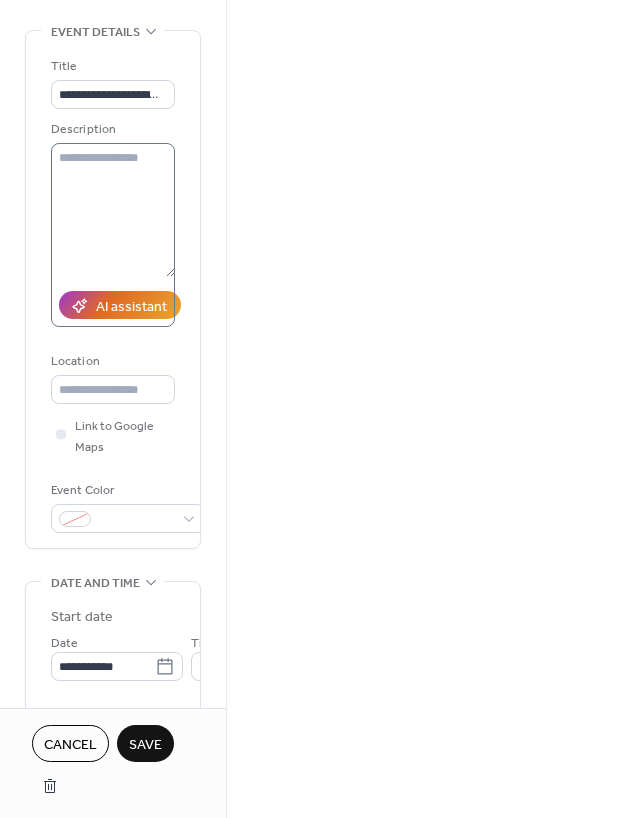 scroll, scrollTop: 0, scrollLeft: 0, axis: both 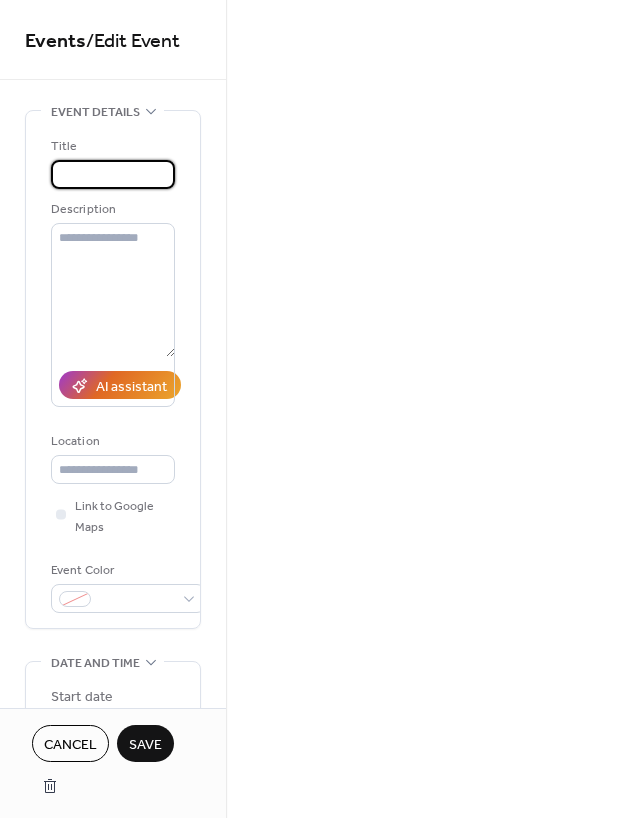 drag, startPoint x: 143, startPoint y: 172, endPoint x: 199, endPoint y: 171, distance: 56.008926 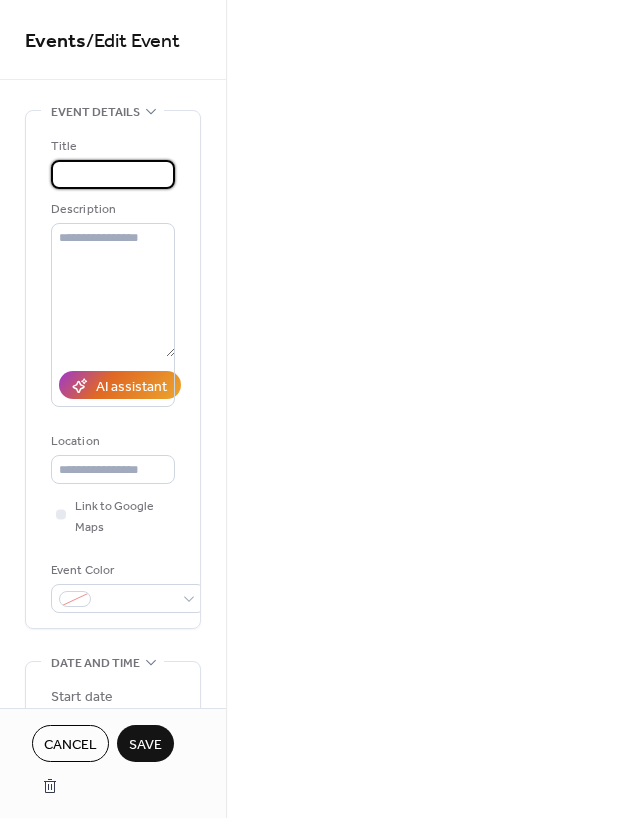 type on "**********" 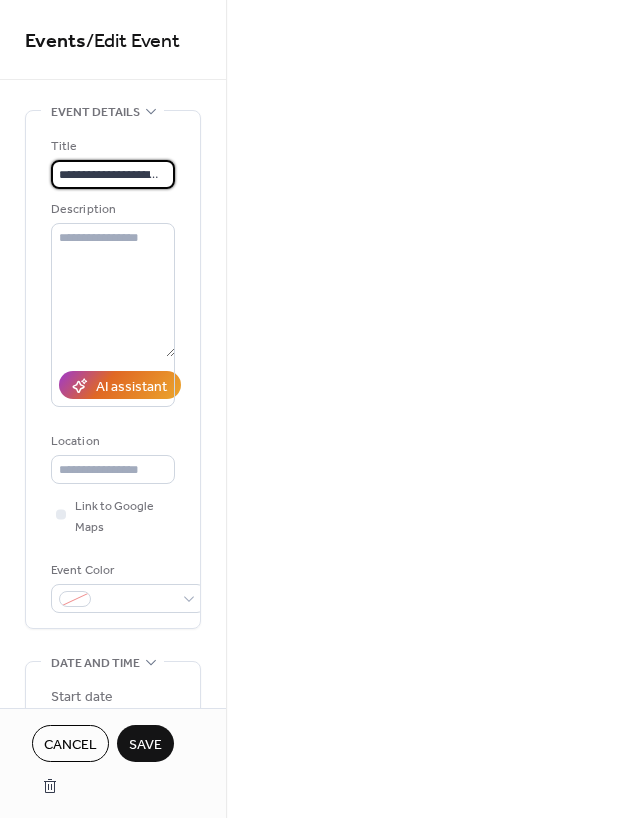 click on "Save" at bounding box center (145, 745) 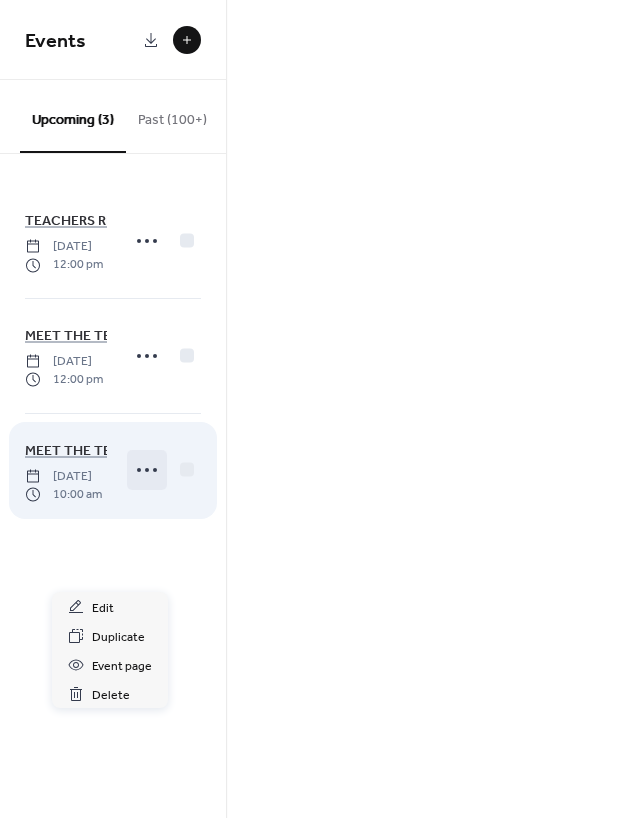 click 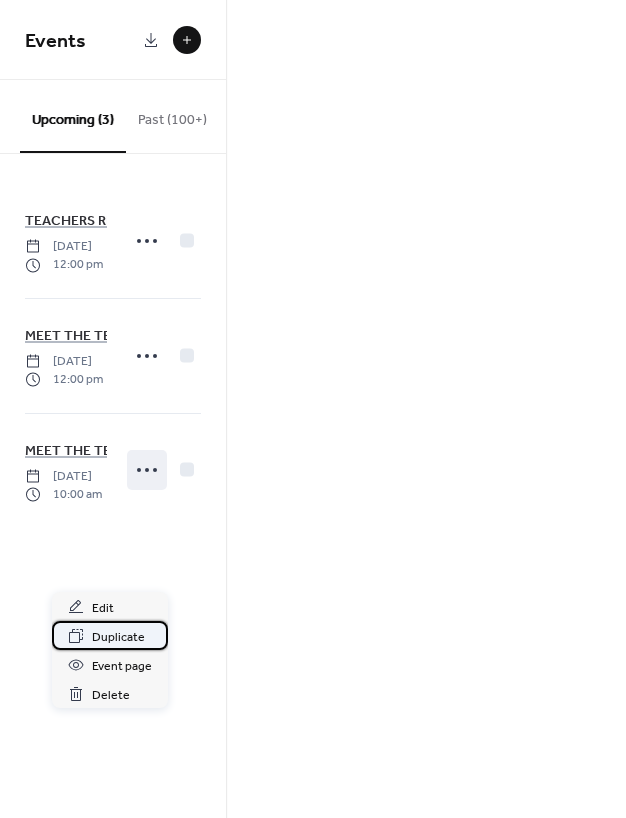 click on "Duplicate" at bounding box center [118, 637] 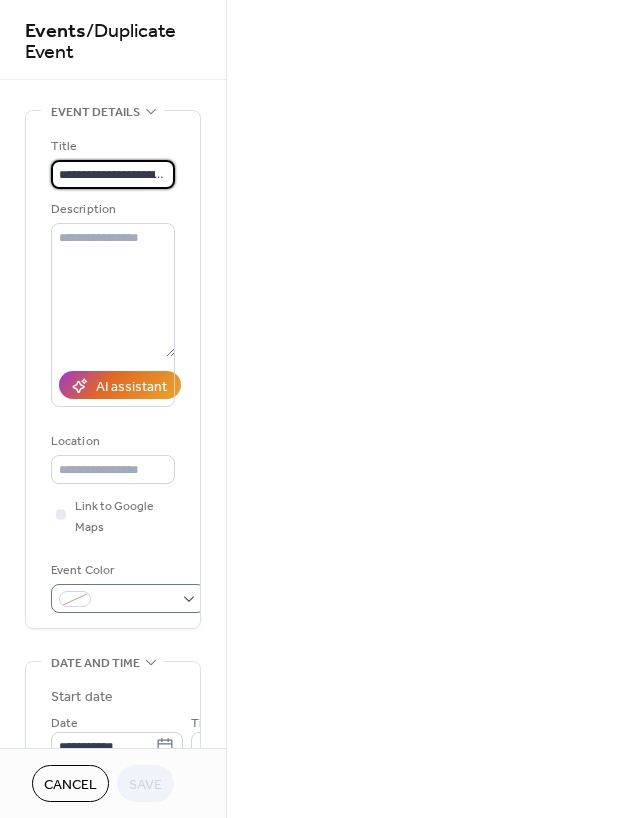 scroll, scrollTop: 0, scrollLeft: 167, axis: horizontal 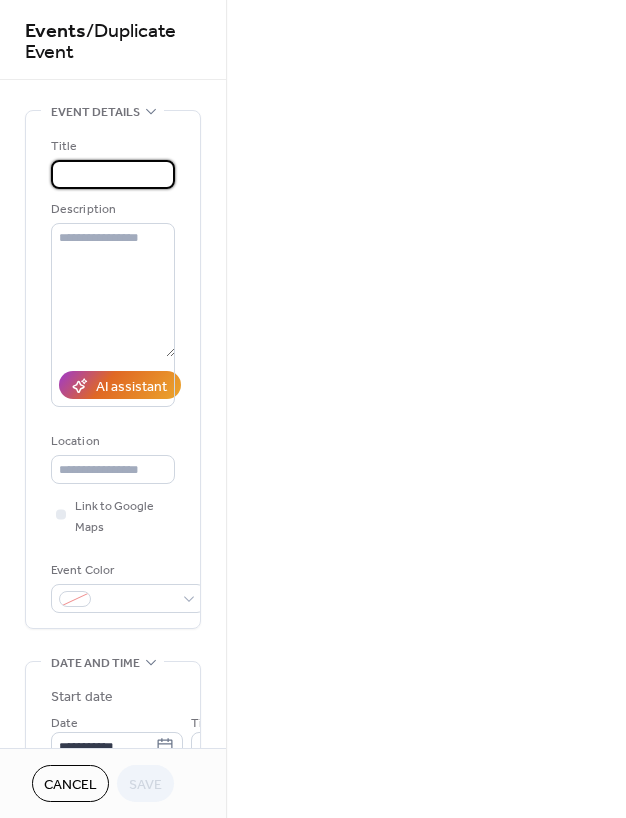 drag, startPoint x: 97, startPoint y: 175, endPoint x: 173, endPoint y: 177, distance: 76.02631 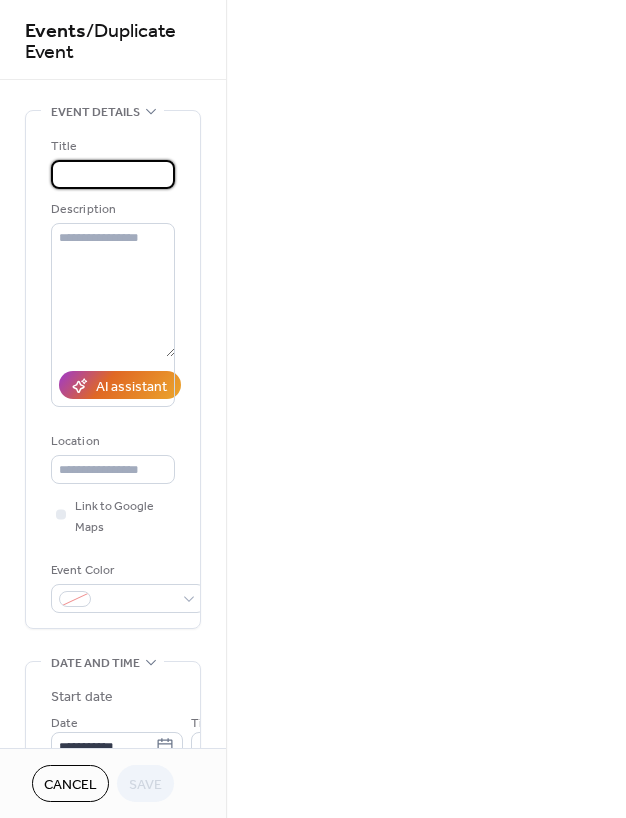 click on "**********" at bounding box center [110, 174] 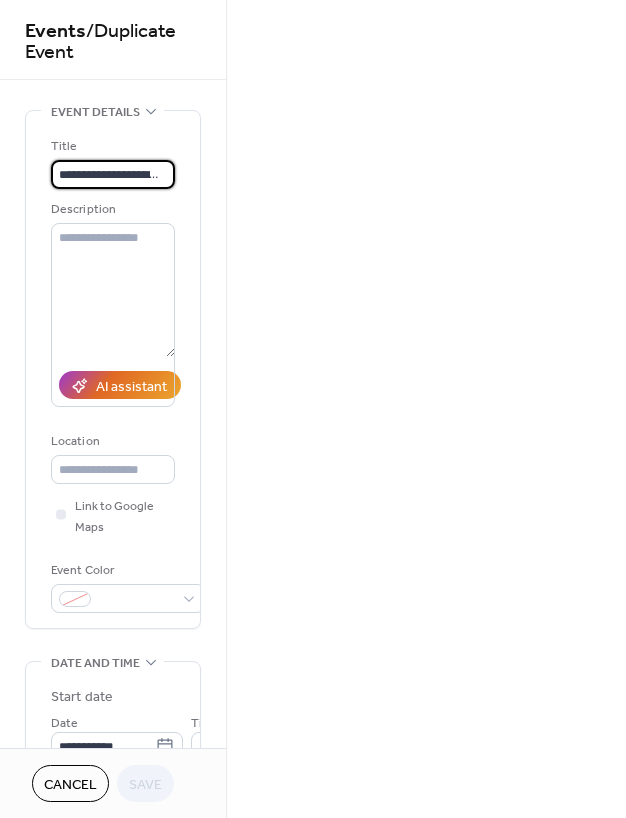 scroll, scrollTop: 0, scrollLeft: 167, axis: horizontal 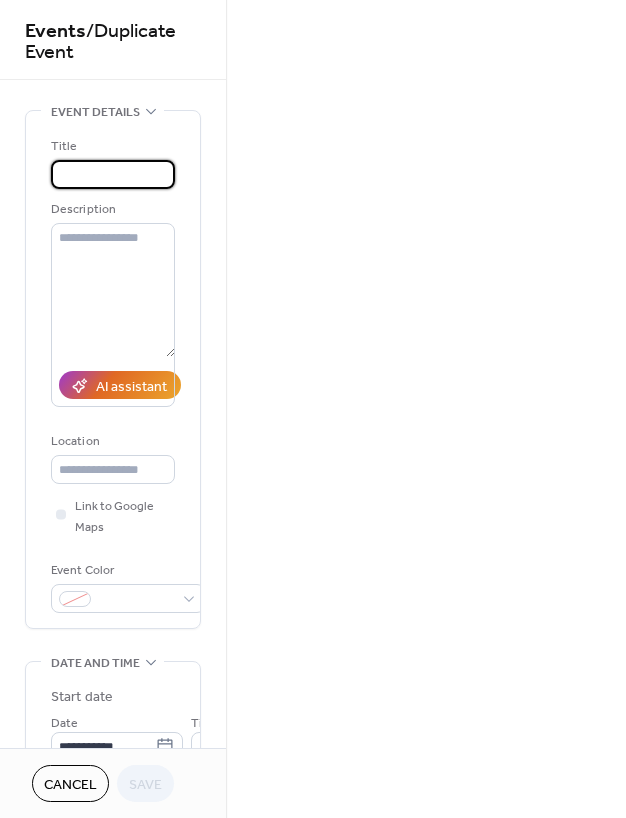 drag, startPoint x: 166, startPoint y: 173, endPoint x: 143, endPoint y: 173, distance: 23 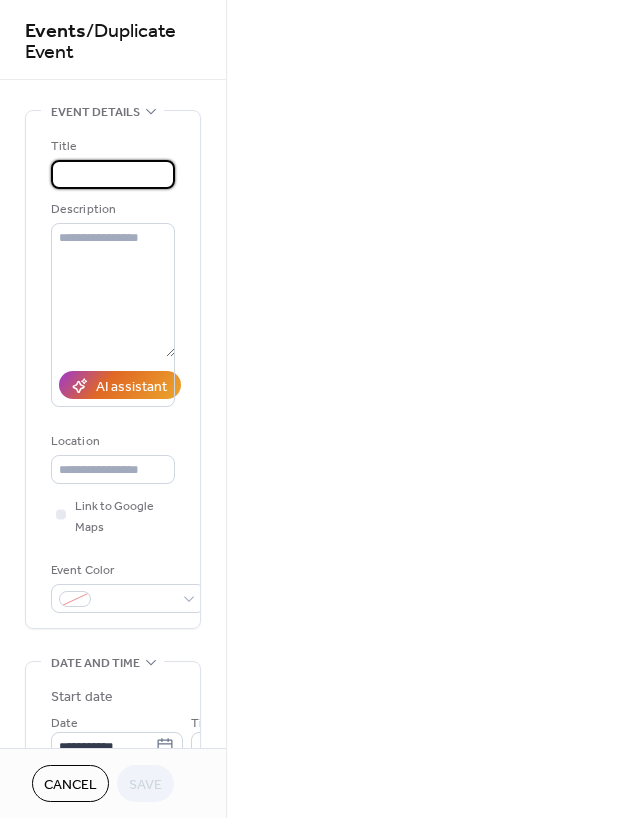 drag, startPoint x: 98, startPoint y: 174, endPoint x: 196, endPoint y: 175, distance: 98.005104 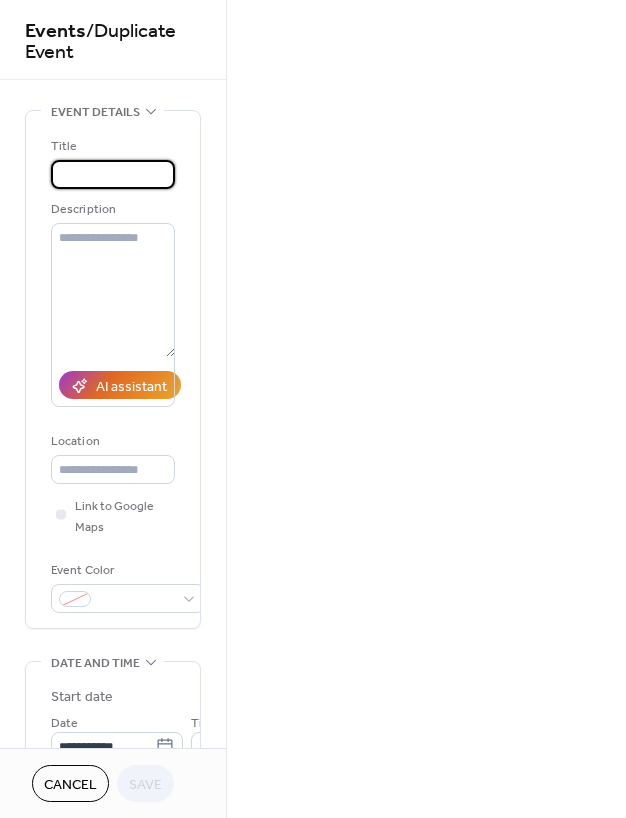 click on "**********" at bounding box center [113, 784] 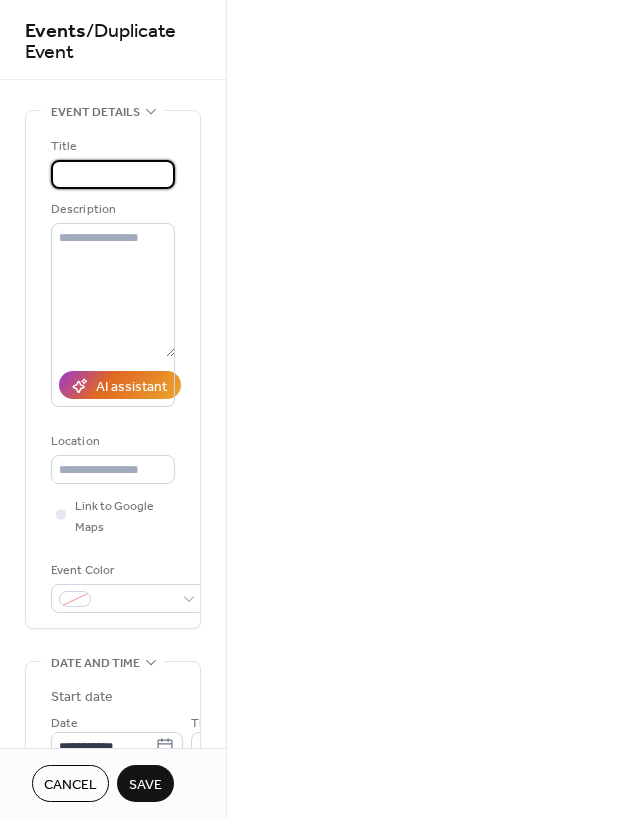 scroll, scrollTop: 0, scrollLeft: 207, axis: horizontal 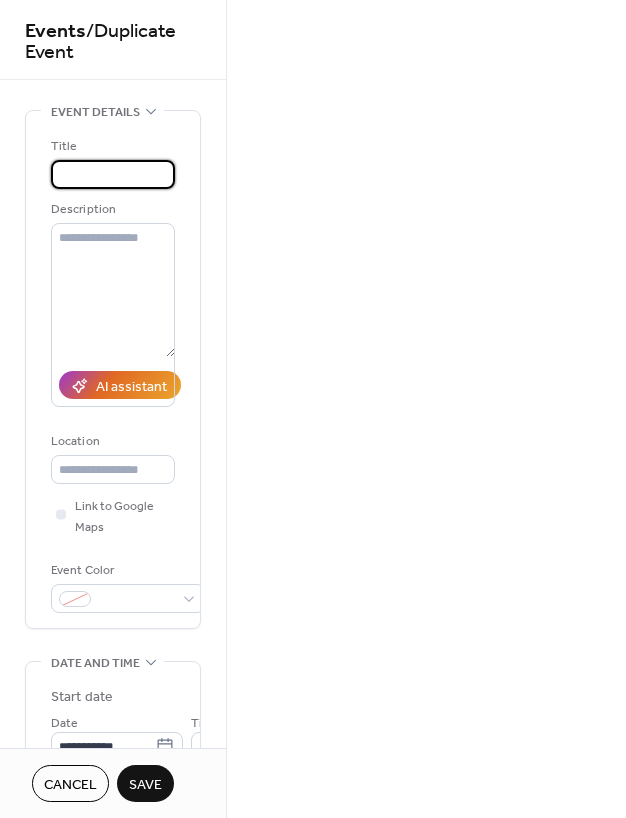 click on "**********" at bounding box center [110, 174] 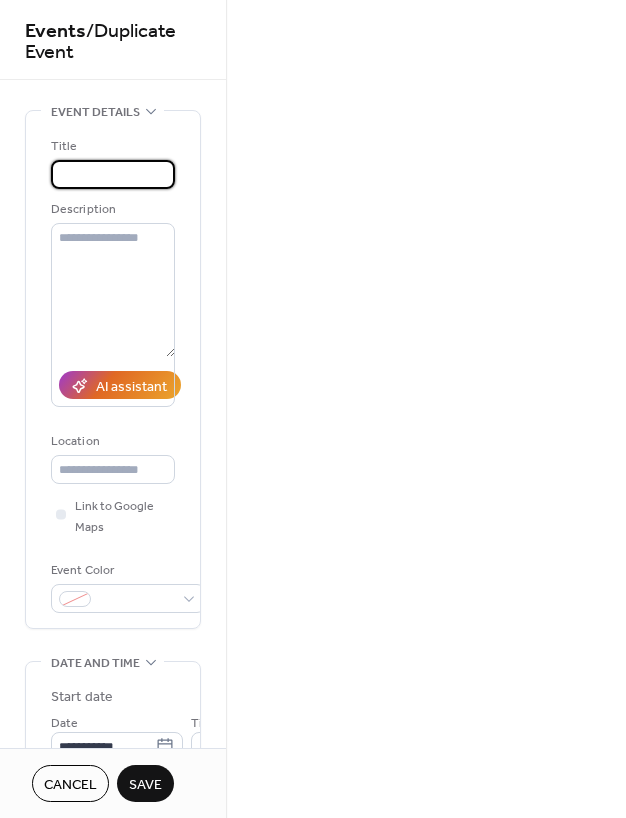 click on "**********" at bounding box center [110, 174] 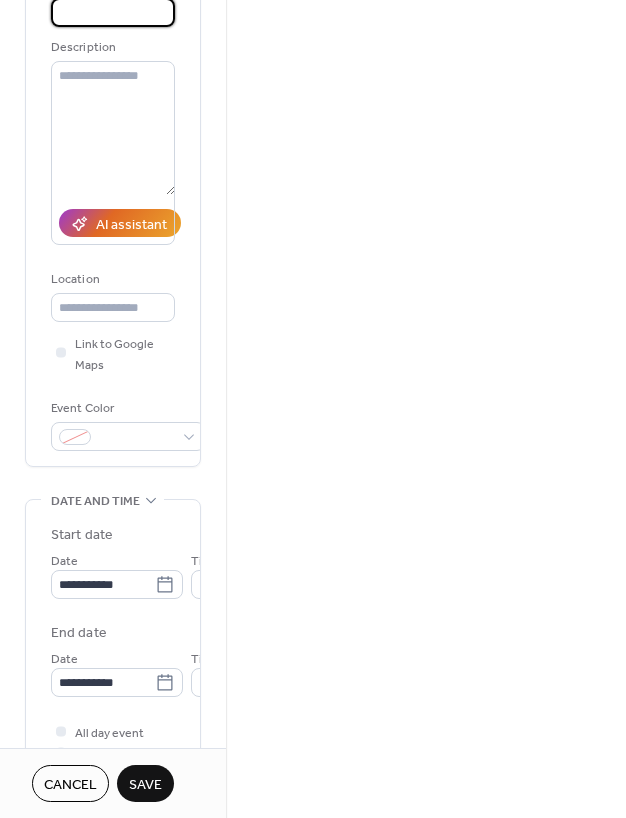 scroll, scrollTop: 167, scrollLeft: 0, axis: vertical 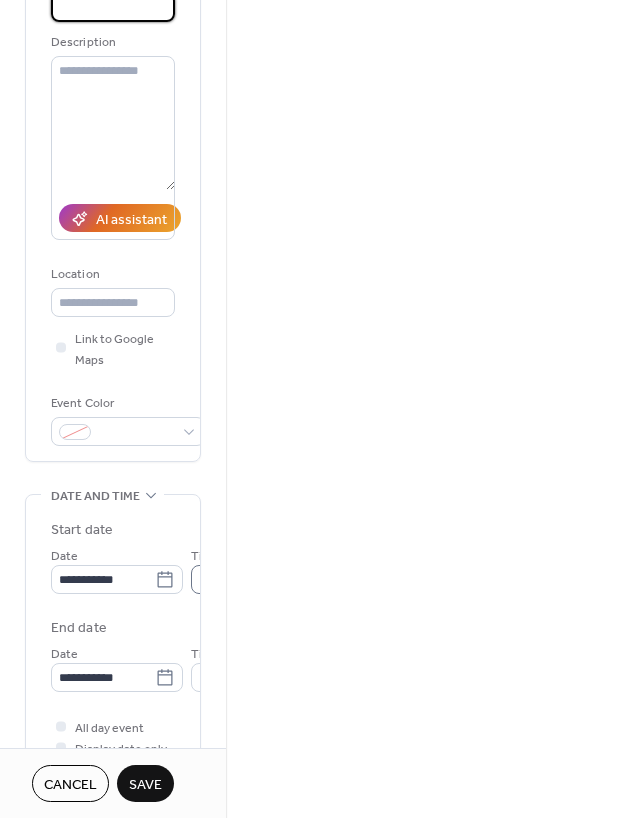 type on "**********" 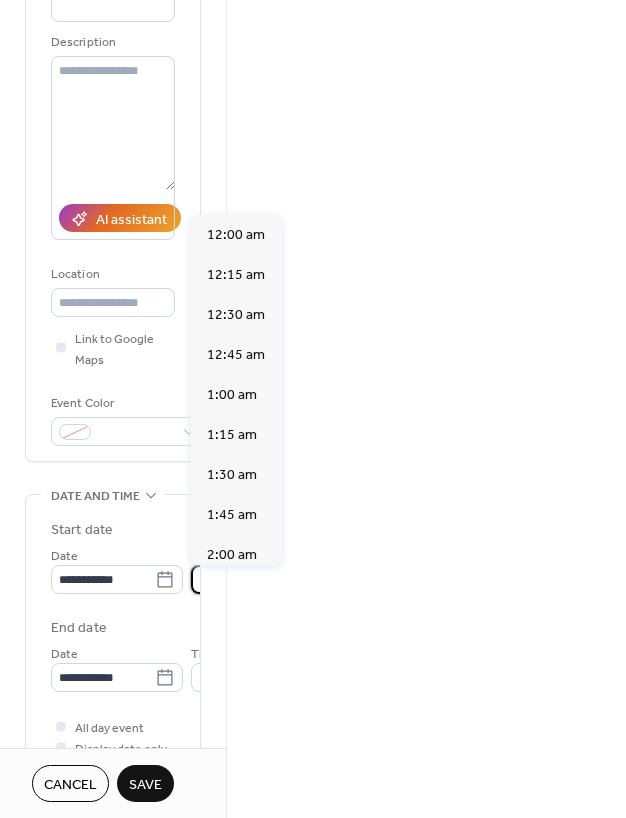 scroll, scrollTop: 0, scrollLeft: 0, axis: both 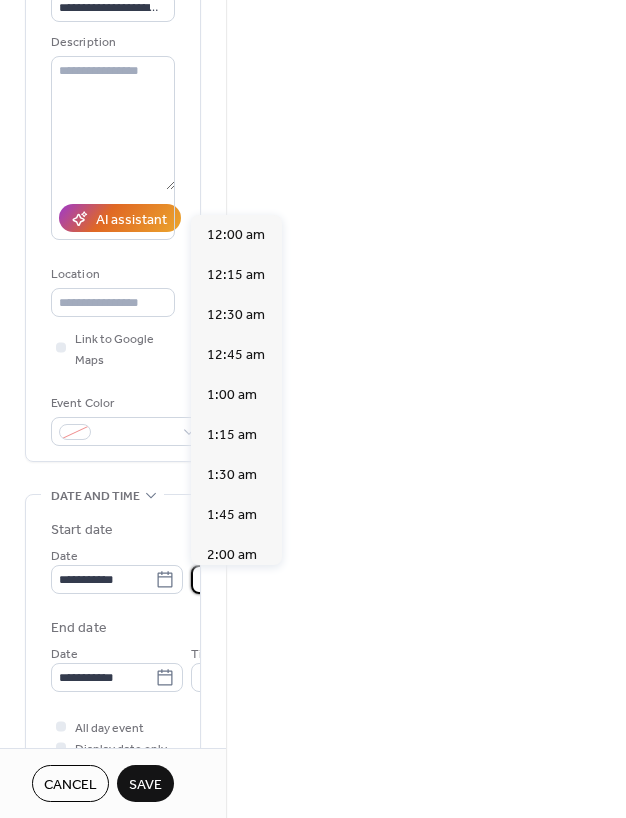 click on "********" at bounding box center [246, 579] 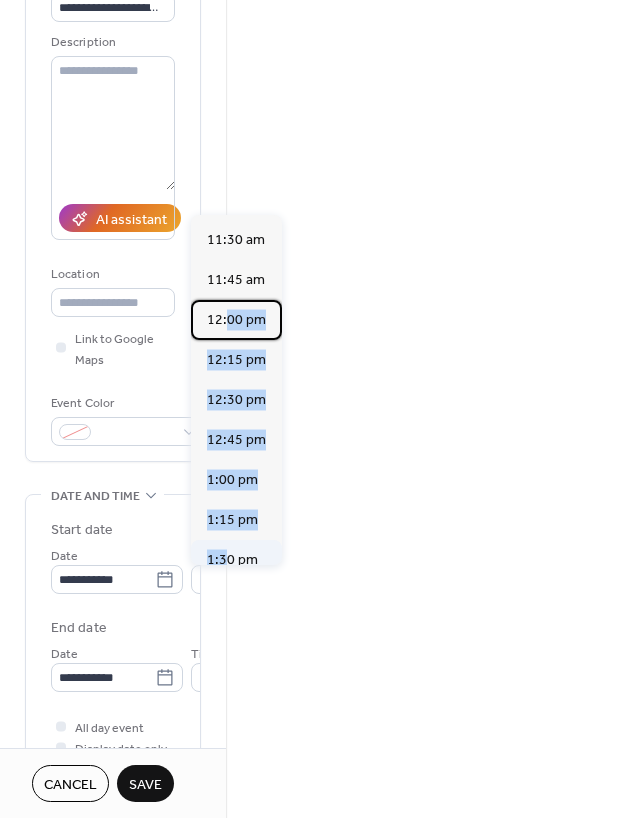 scroll, scrollTop: 1855, scrollLeft: 0, axis: vertical 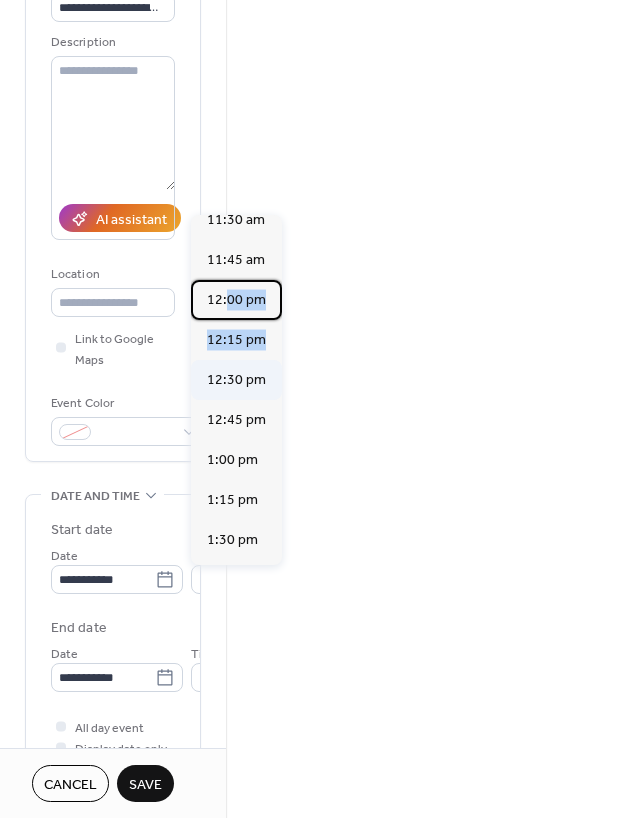 drag, startPoint x: 225, startPoint y: 550, endPoint x: 227, endPoint y: 365, distance: 185.0108 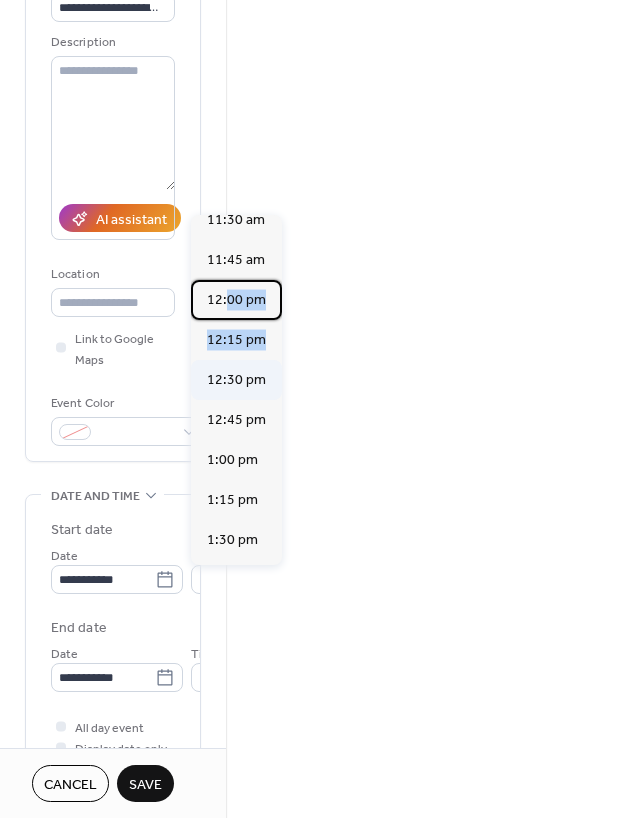 click on "12:00 am 12:15 am 12:30 am 12:45 am 1:00 am 1:15 am 1:30 am 1:45 am 2:00 am 2:15 am 2:30 am 2:45 am 3:00 am 3:15 am 3:30 am 3:45 am 4:00 am 4:15 am 4:30 am 4:45 am 5:00 am 5:15 am 5:30 am 5:45 am 6:00 am 6:15 am 6:30 am 6:45 am 7:00 am 7:15 am 7:30 am 7:45 am 8:00 am 8:15 am 8:30 am 8:45 am 9:00 am 9:15 am 9:30 am 9:45 am 10:00 am 10:15 am 10:30 am 10:45 am 11:00 am 11:15 am 11:30 am 11:45 am 12:00 pm 12:15 pm 12:30 pm 12:45 pm 1:00 pm 1:15 pm 1:30 pm 1:45 pm 2:00 pm 2:15 pm 2:30 pm 2:45 pm 3:00 pm 3:15 pm 3:30 pm 3:45 pm 4:00 pm 4:15 pm 4:30 pm 4:45 pm 5:00 pm 5:15 pm 5:30 pm 5:45 pm 6:00 pm 6:15 pm 6:30 pm 6:45 pm 7:00 pm 7:15 pm 7:30 pm 7:45 pm 8:00 pm 8:15 pm 8:30 pm 8:45 pm 9:00 pm 9:15 pm 9:30 pm 9:45 pm 10:00 pm 10:15 pm 10:30 pm 10:45 pm 11:00 pm 11:15 pm 11:30 pm 11:45 pm" at bounding box center [236, 390] 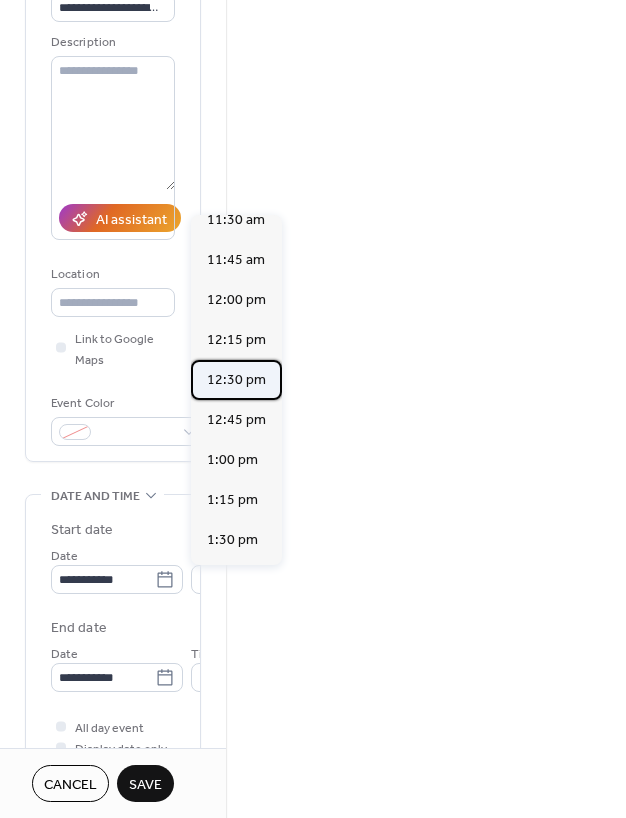 click on "12:30 pm" at bounding box center (236, 380) 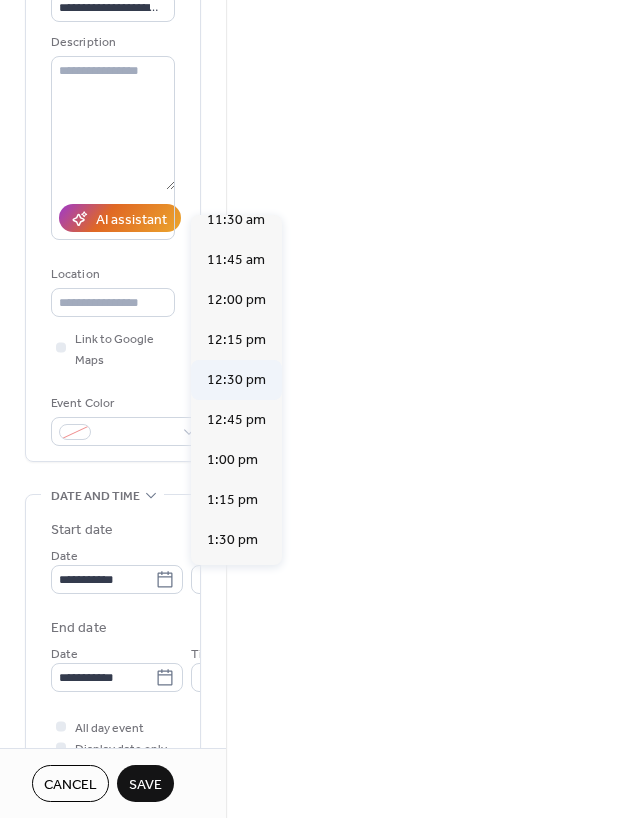 type on "********" 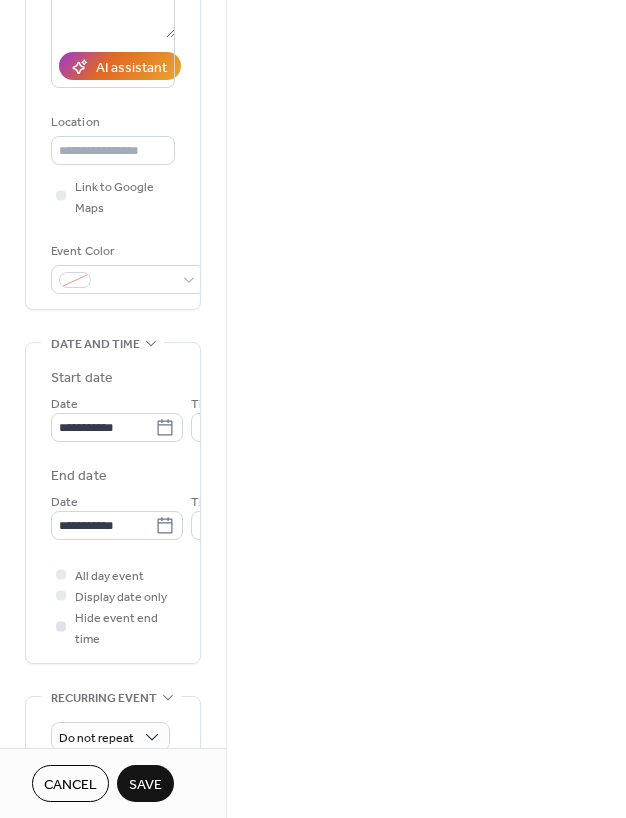 scroll, scrollTop: 351, scrollLeft: 0, axis: vertical 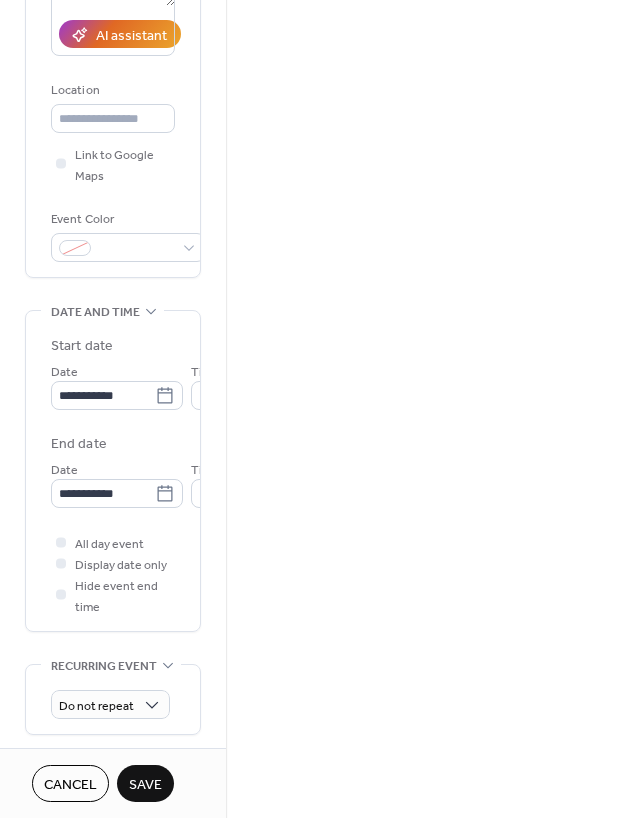 click on "Save" at bounding box center [145, 785] 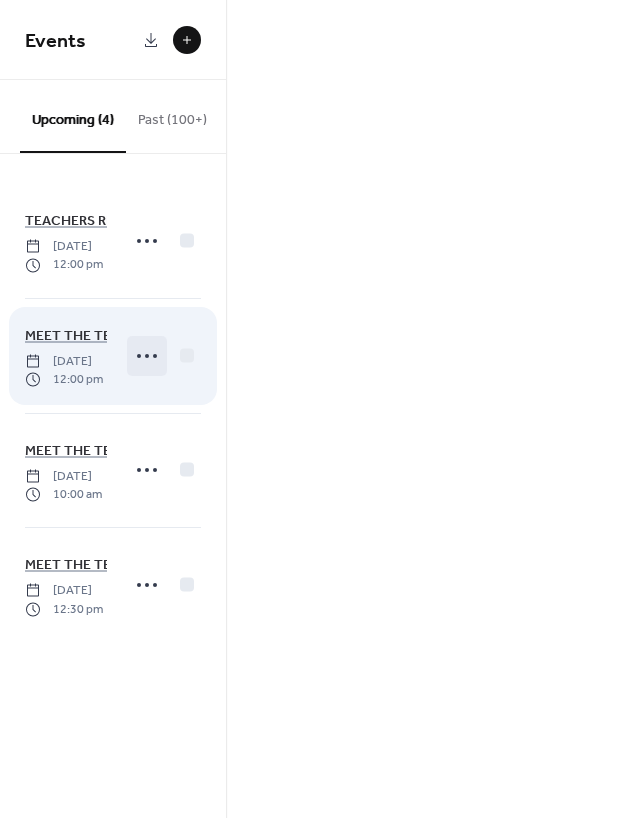 scroll, scrollTop: 4, scrollLeft: 0, axis: vertical 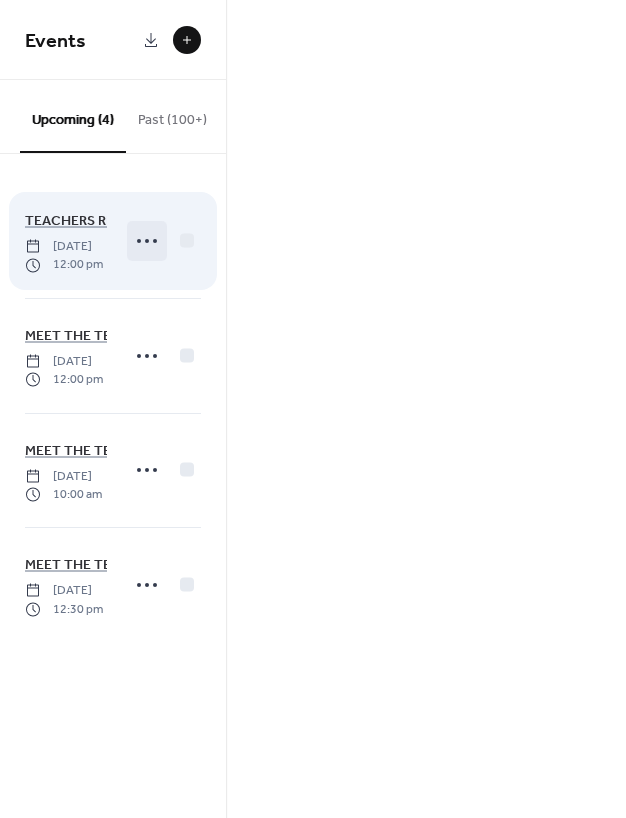 click 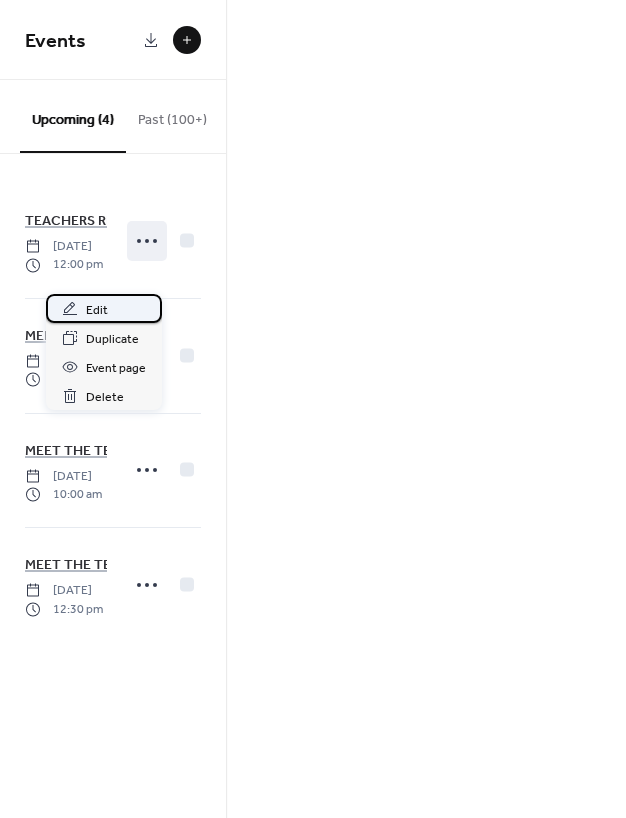 click on "Edit" at bounding box center (104, 308) 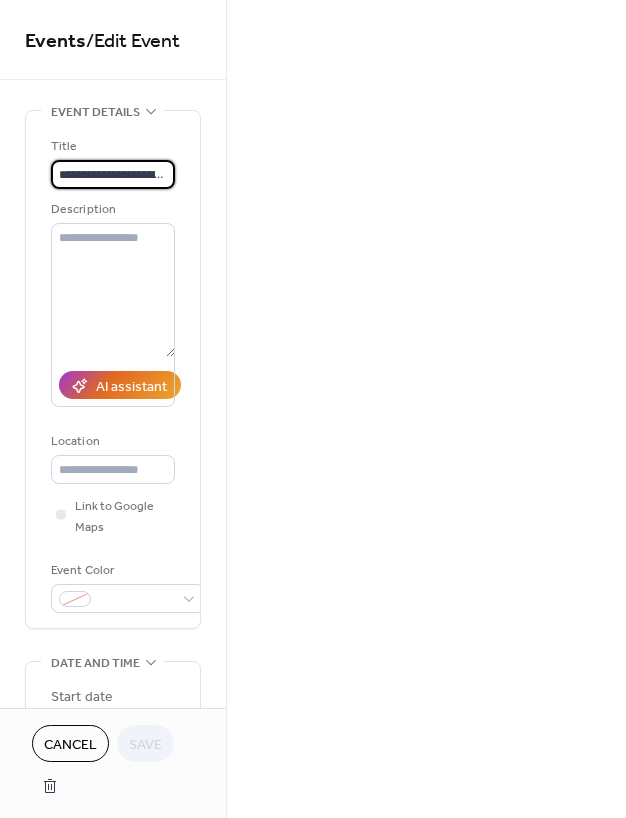 scroll, scrollTop: 0, scrollLeft: 136, axis: horizontal 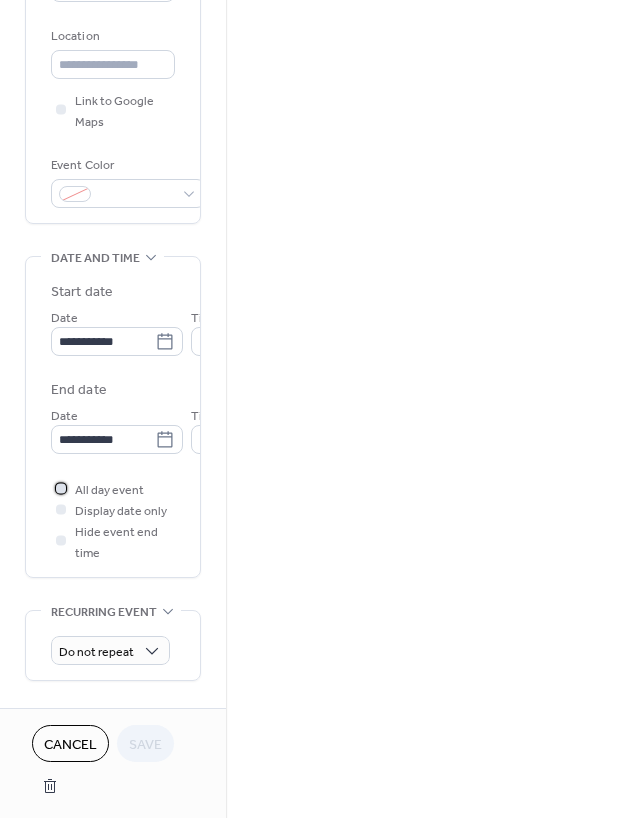 click at bounding box center (61, 488) 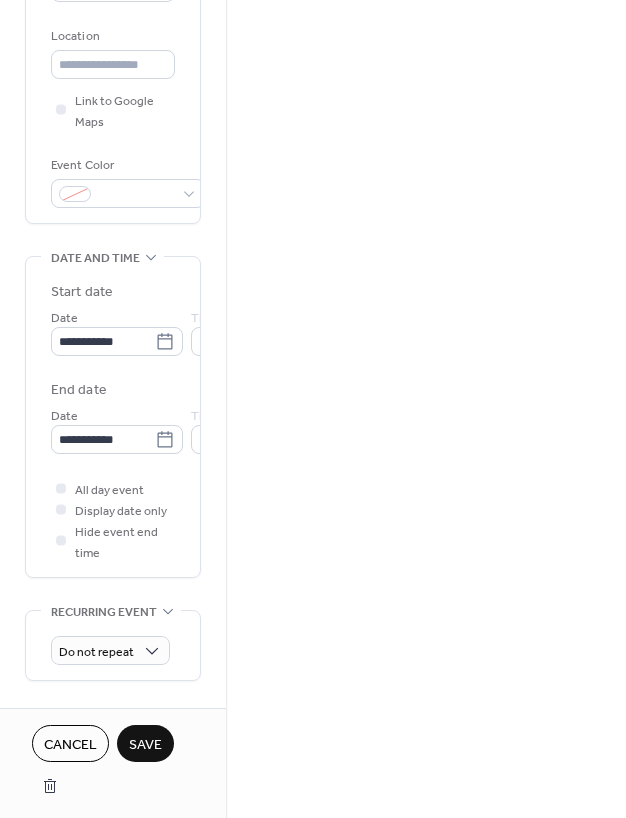 click on "Save" at bounding box center [145, 745] 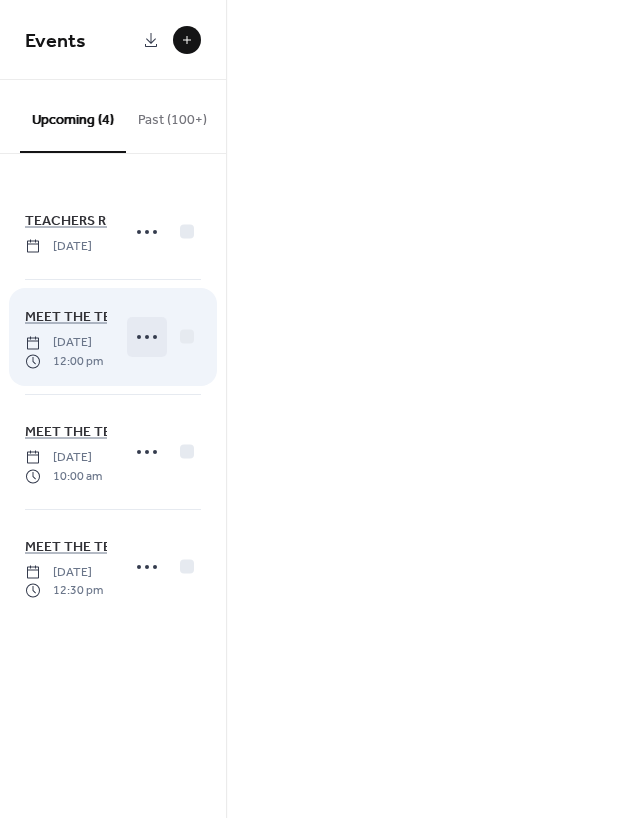 click 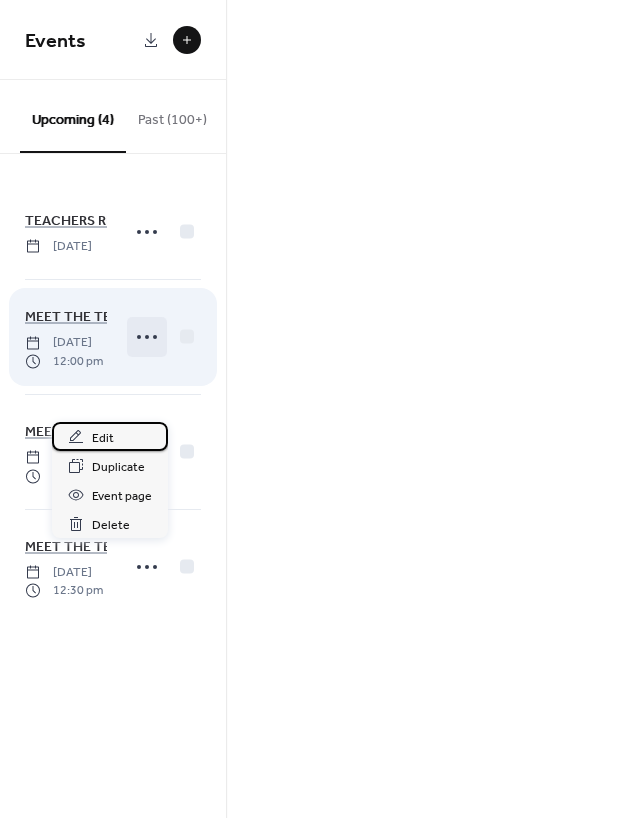 click on "Edit" at bounding box center [110, 436] 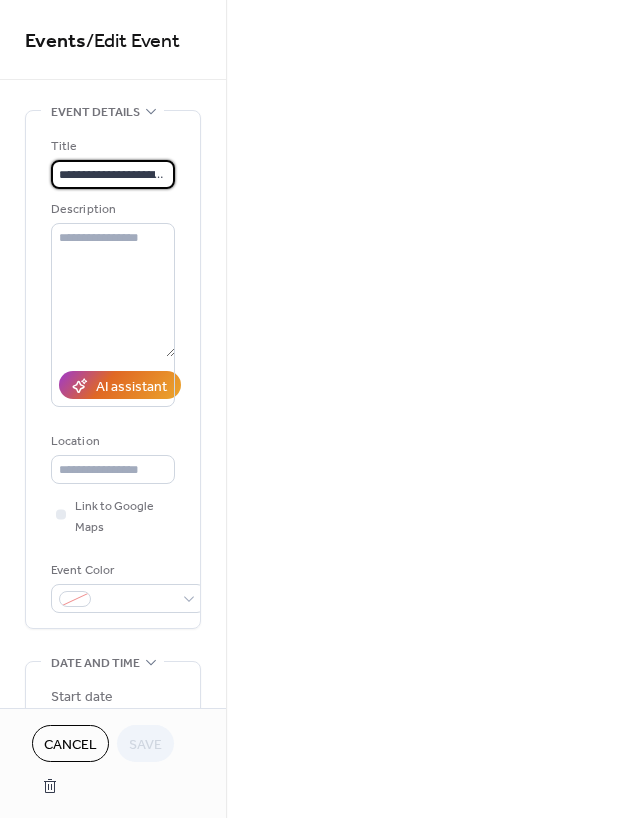 scroll, scrollTop: 0, scrollLeft: 144, axis: horizontal 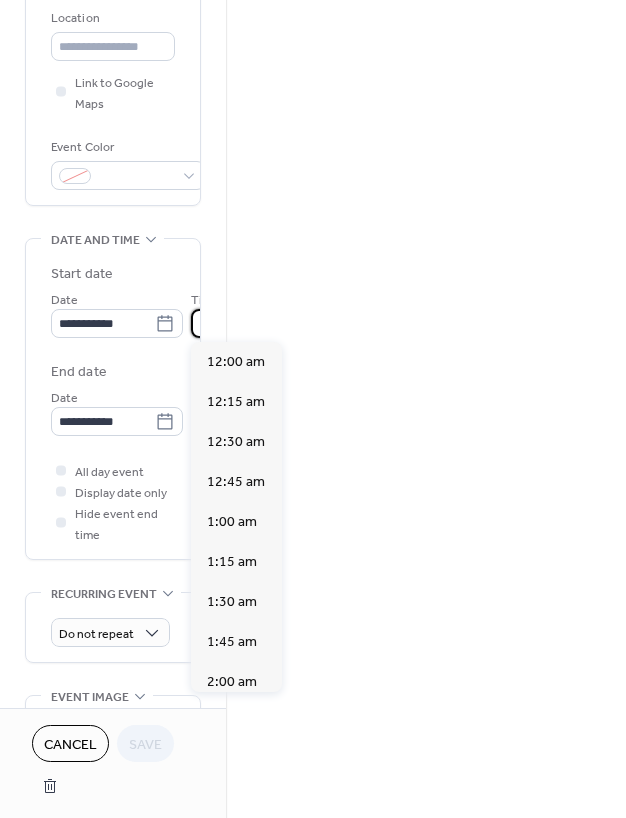 click on "********" at bounding box center (246, 323) 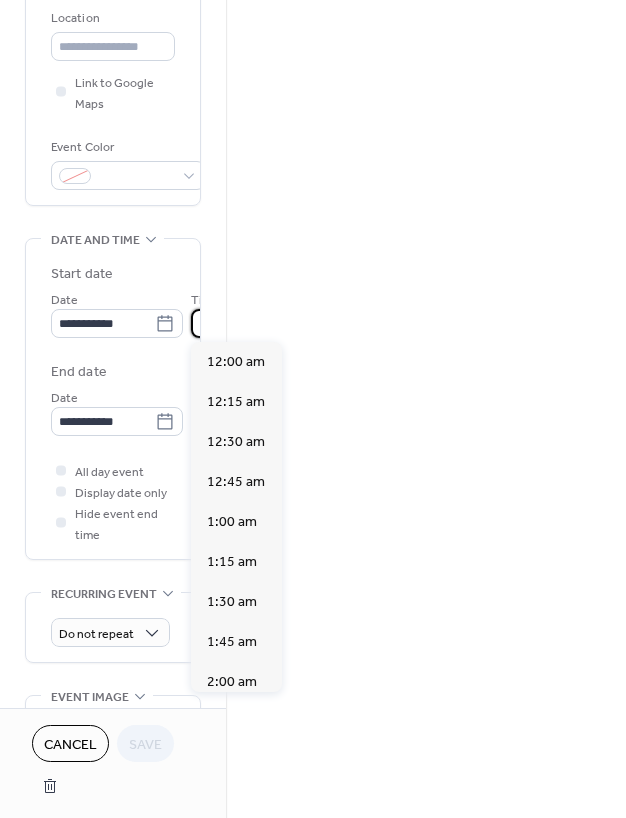 scroll, scrollTop: 0, scrollLeft: 0, axis: both 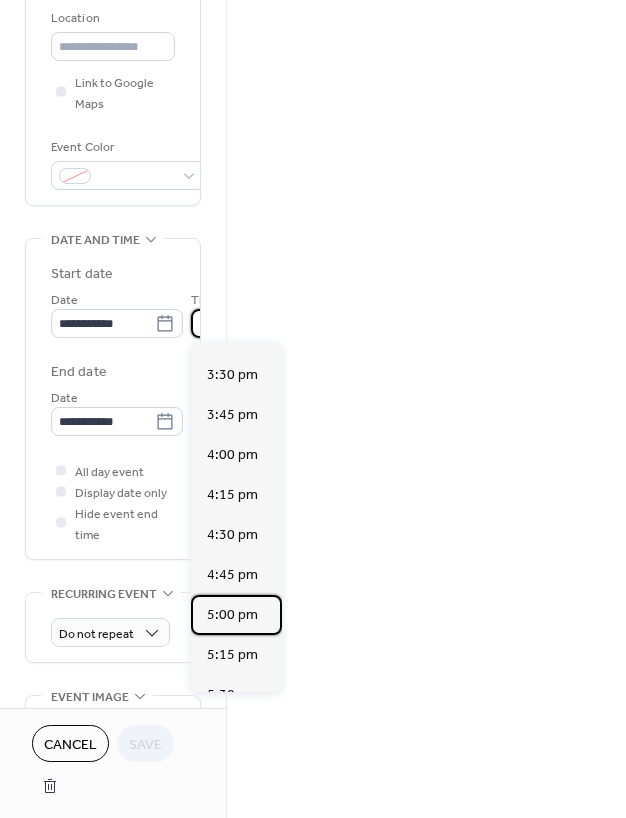 click on "5:00 pm" at bounding box center (232, 615) 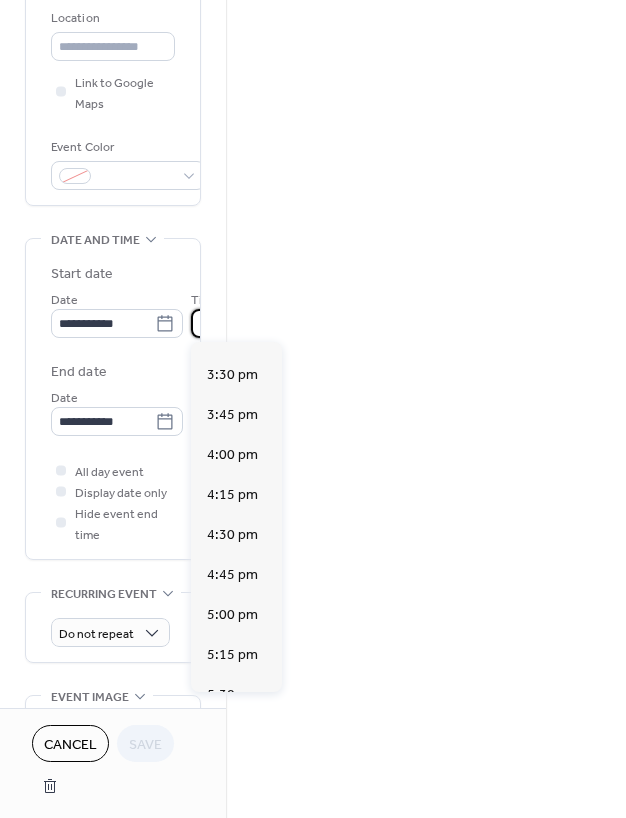 type on "*******" 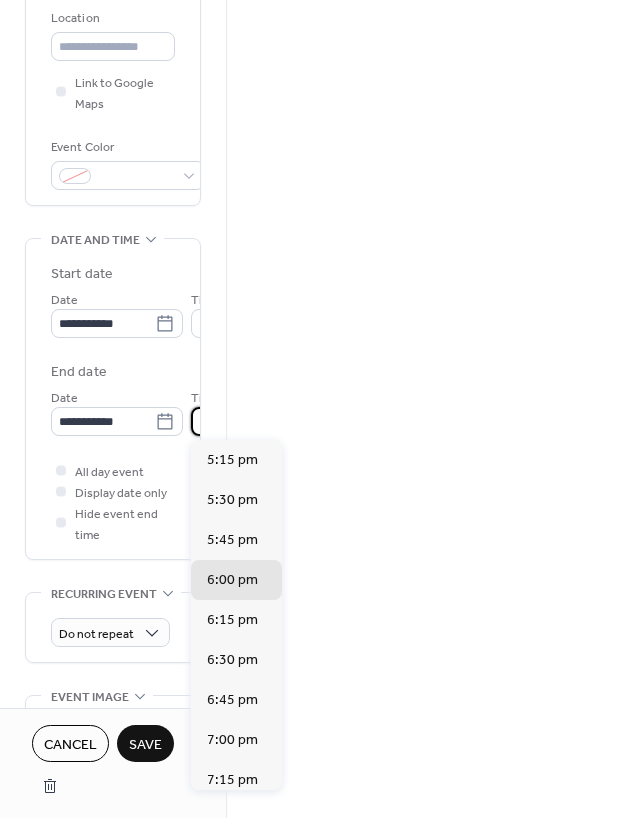 click on "*******" at bounding box center [246, 421] 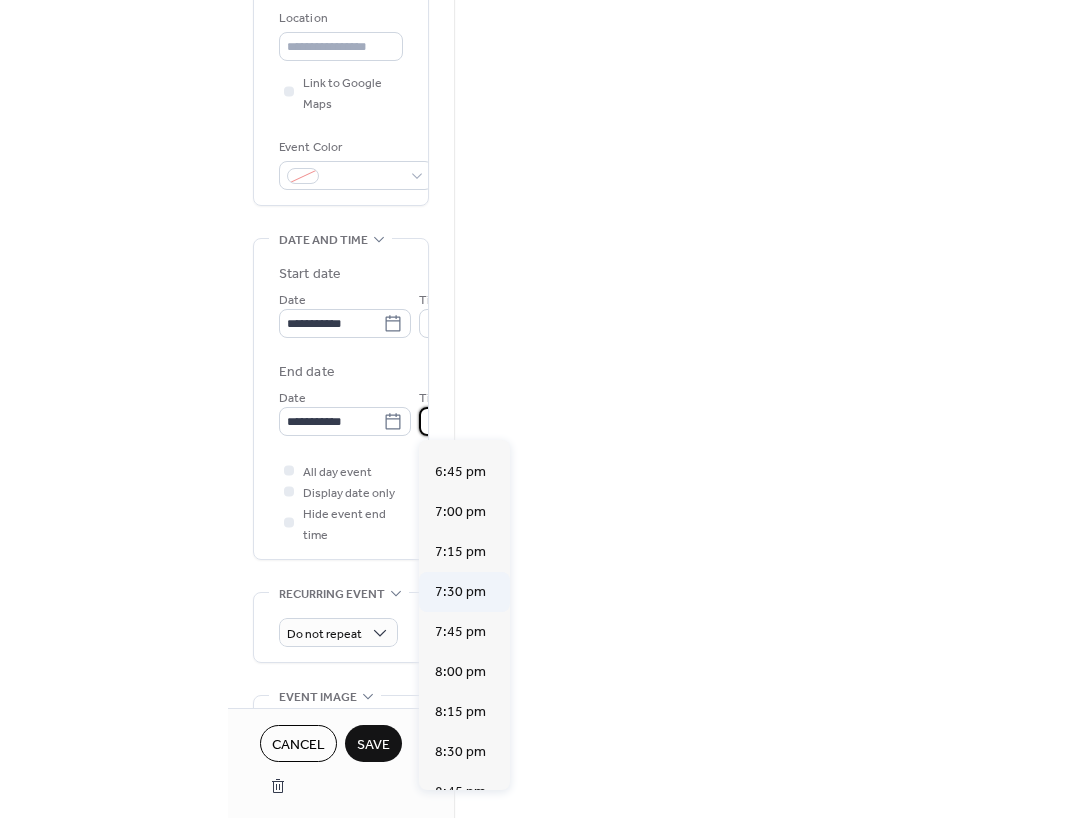scroll, scrollTop: 230, scrollLeft: 0, axis: vertical 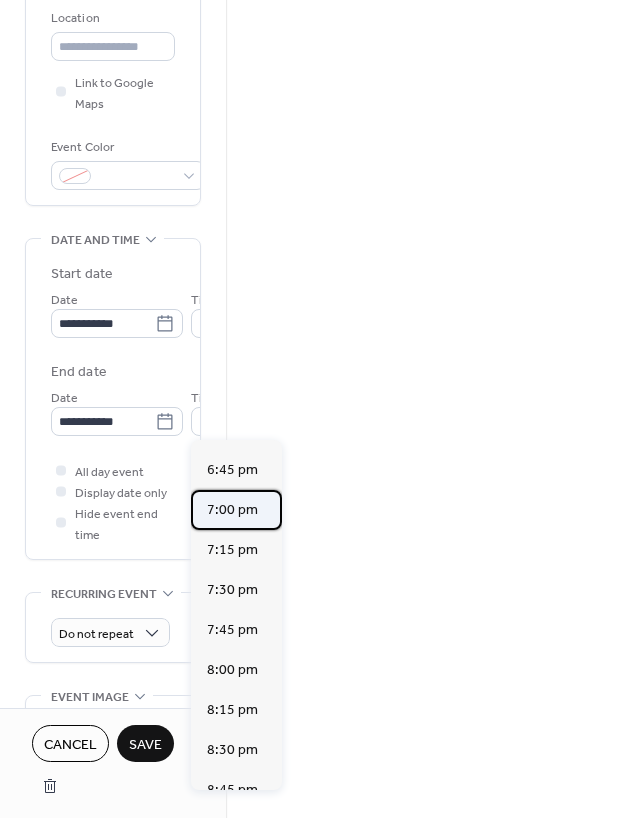 click on "7:00 pm" at bounding box center (232, 510) 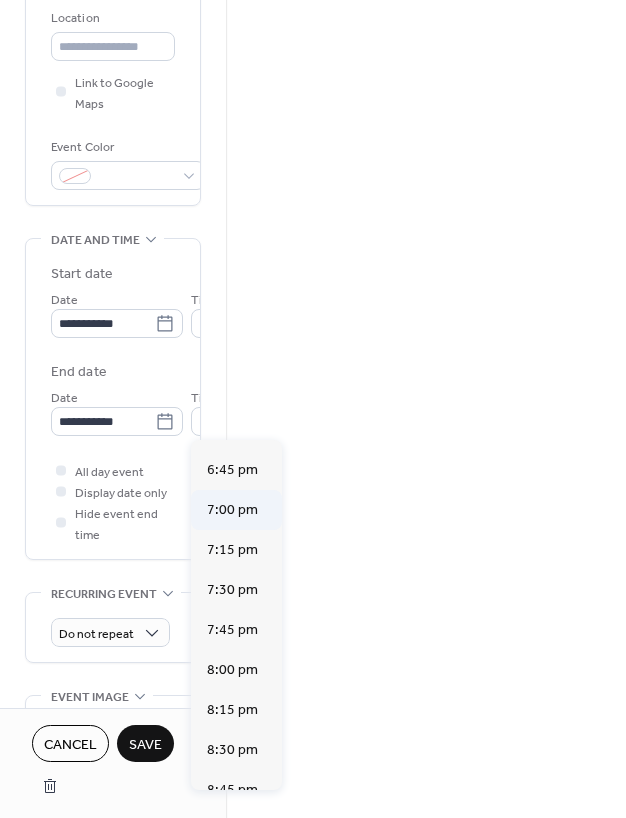type on "*******" 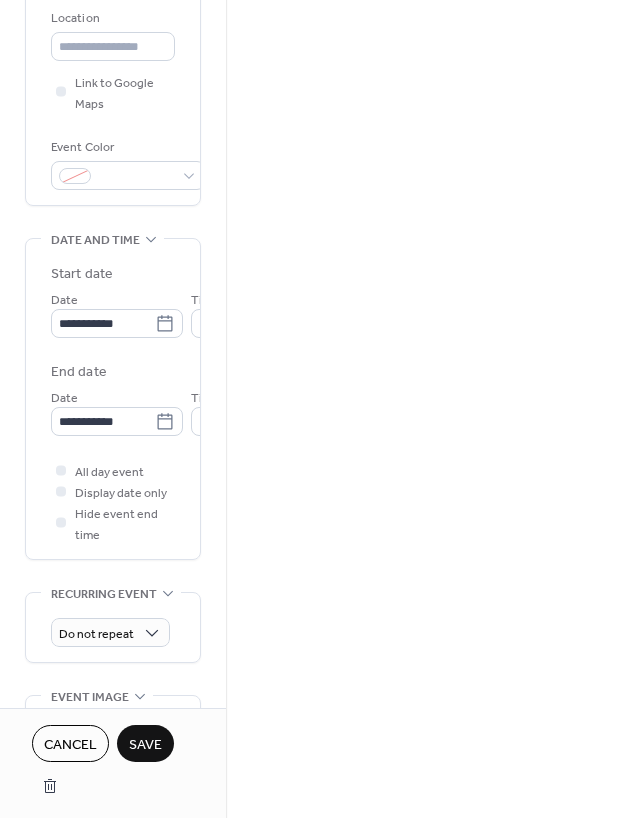 click on "Save" at bounding box center (145, 745) 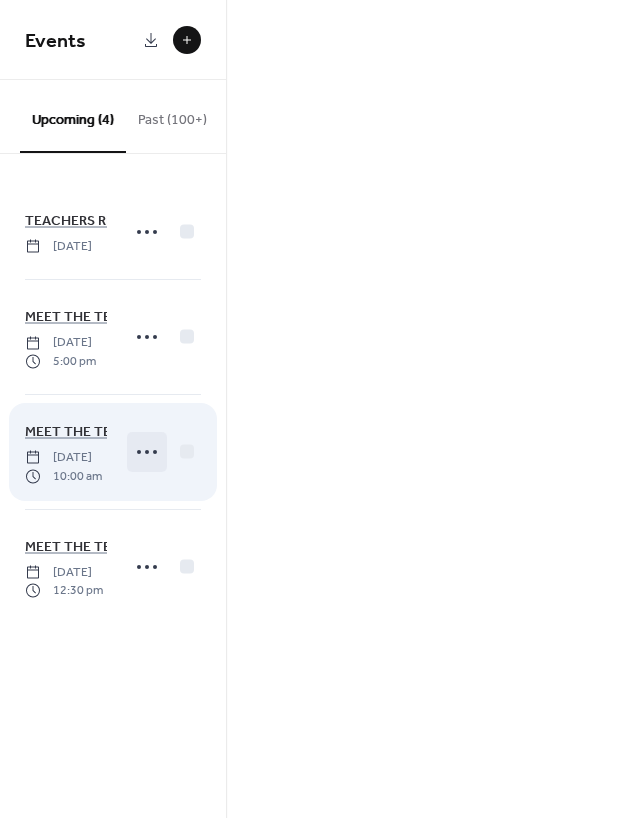 click 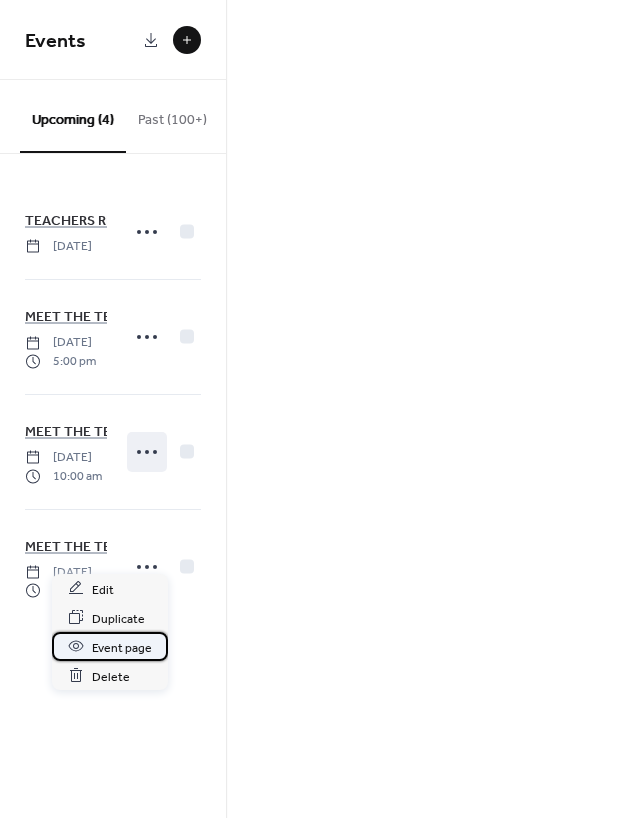 click on "Event page" at bounding box center [122, 647] 